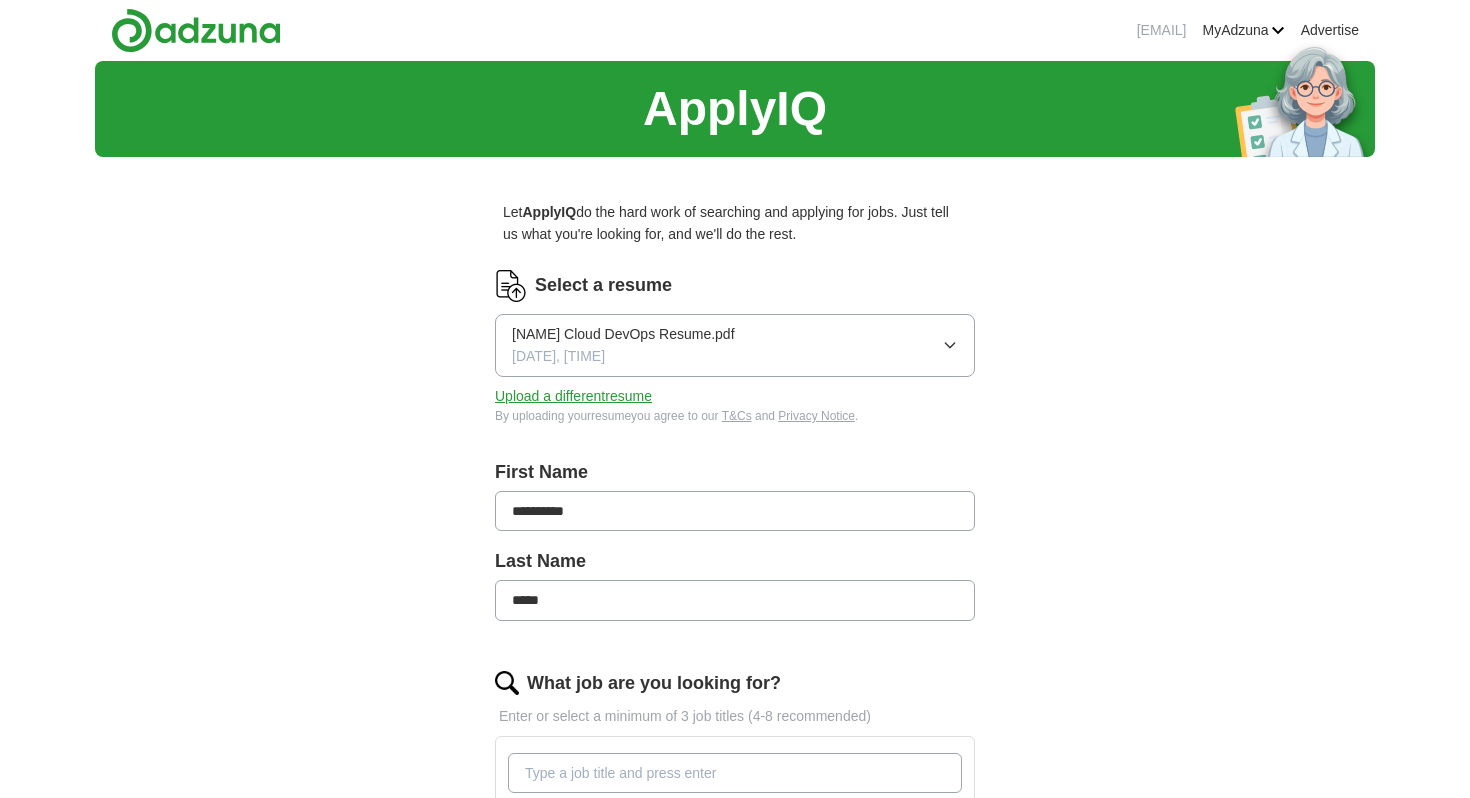 scroll, scrollTop: 0, scrollLeft: 0, axis: both 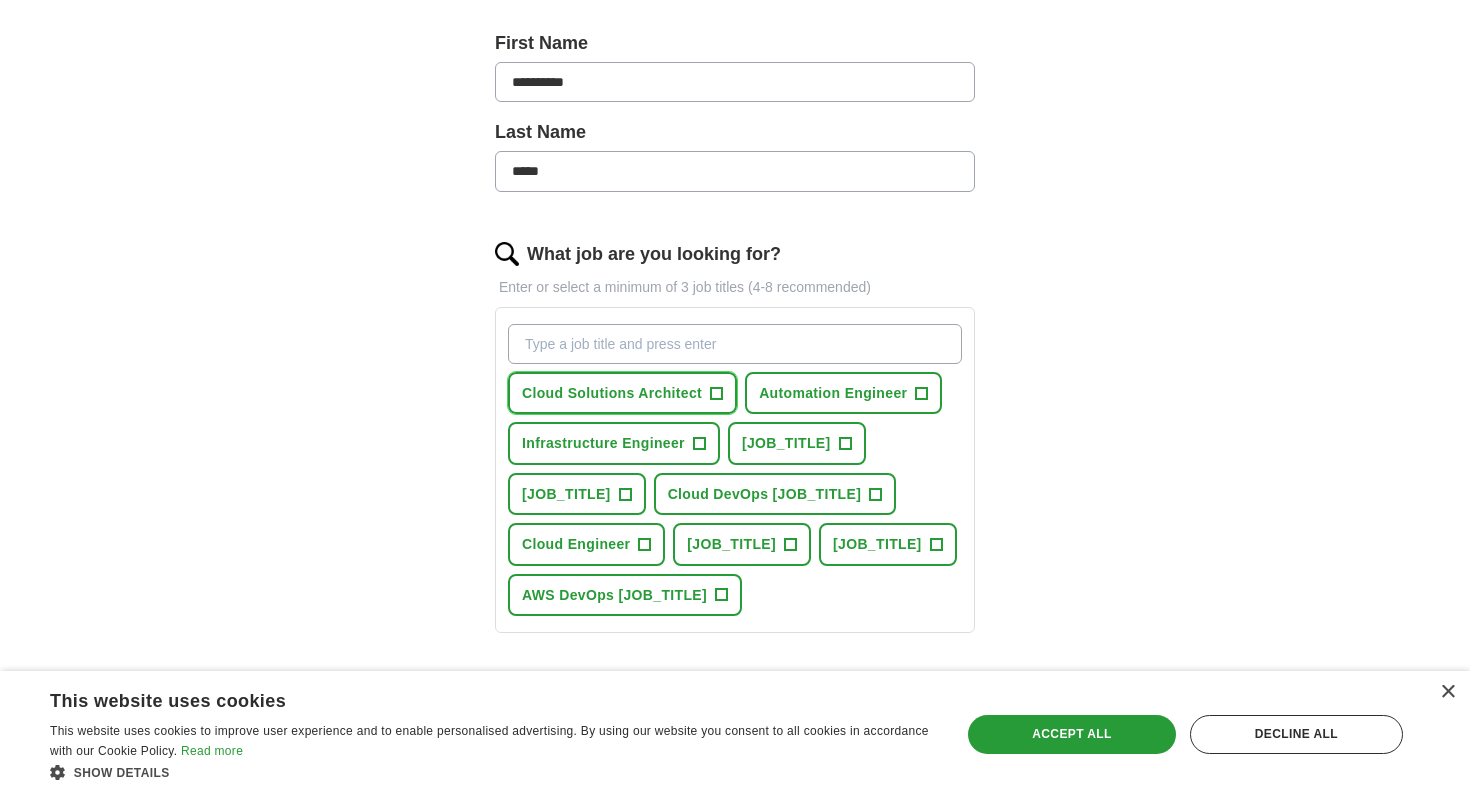 click on "Cloud Solutions Architect" at bounding box center (612, 393) 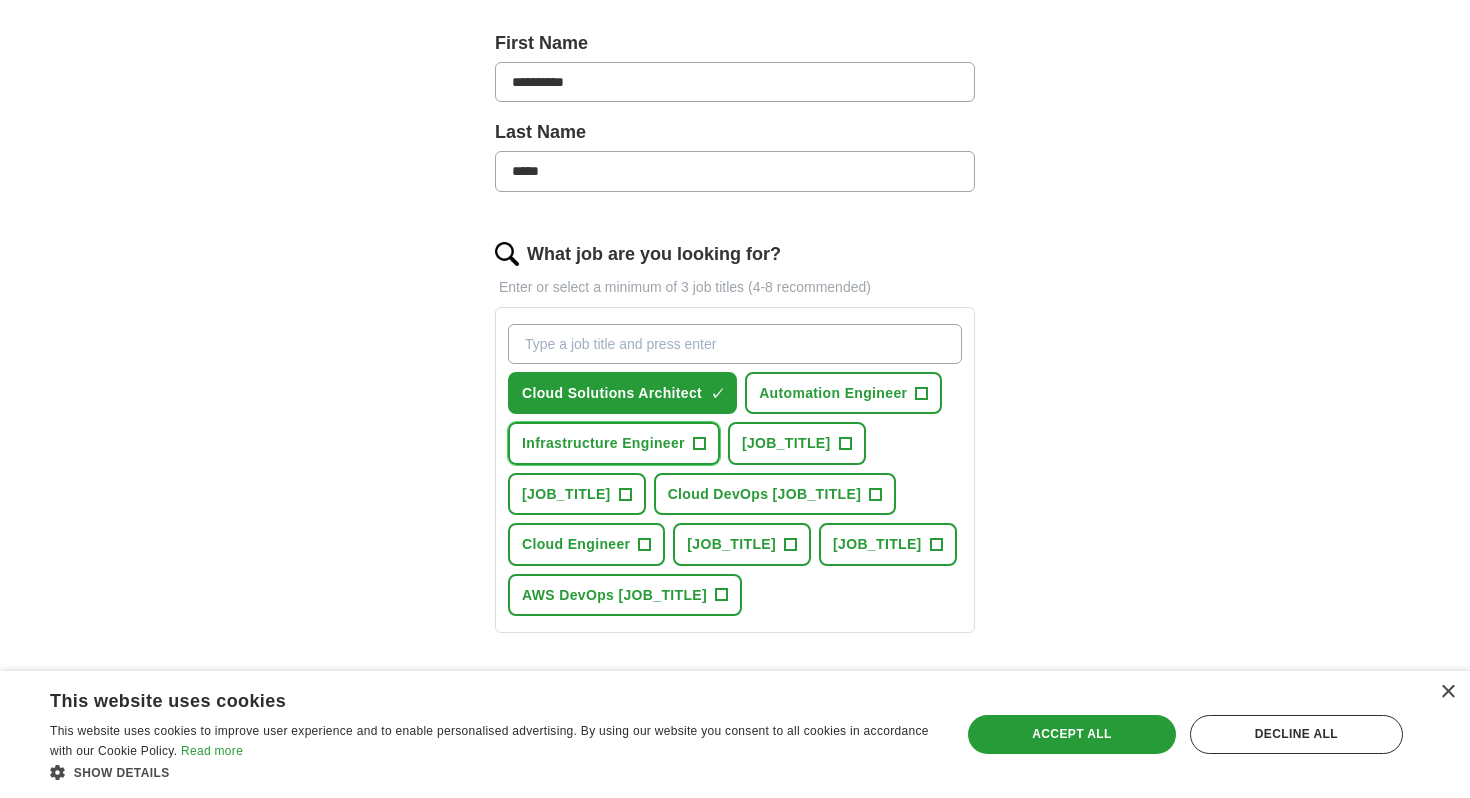 click on "Infrastructure Engineer" at bounding box center (603, 443) 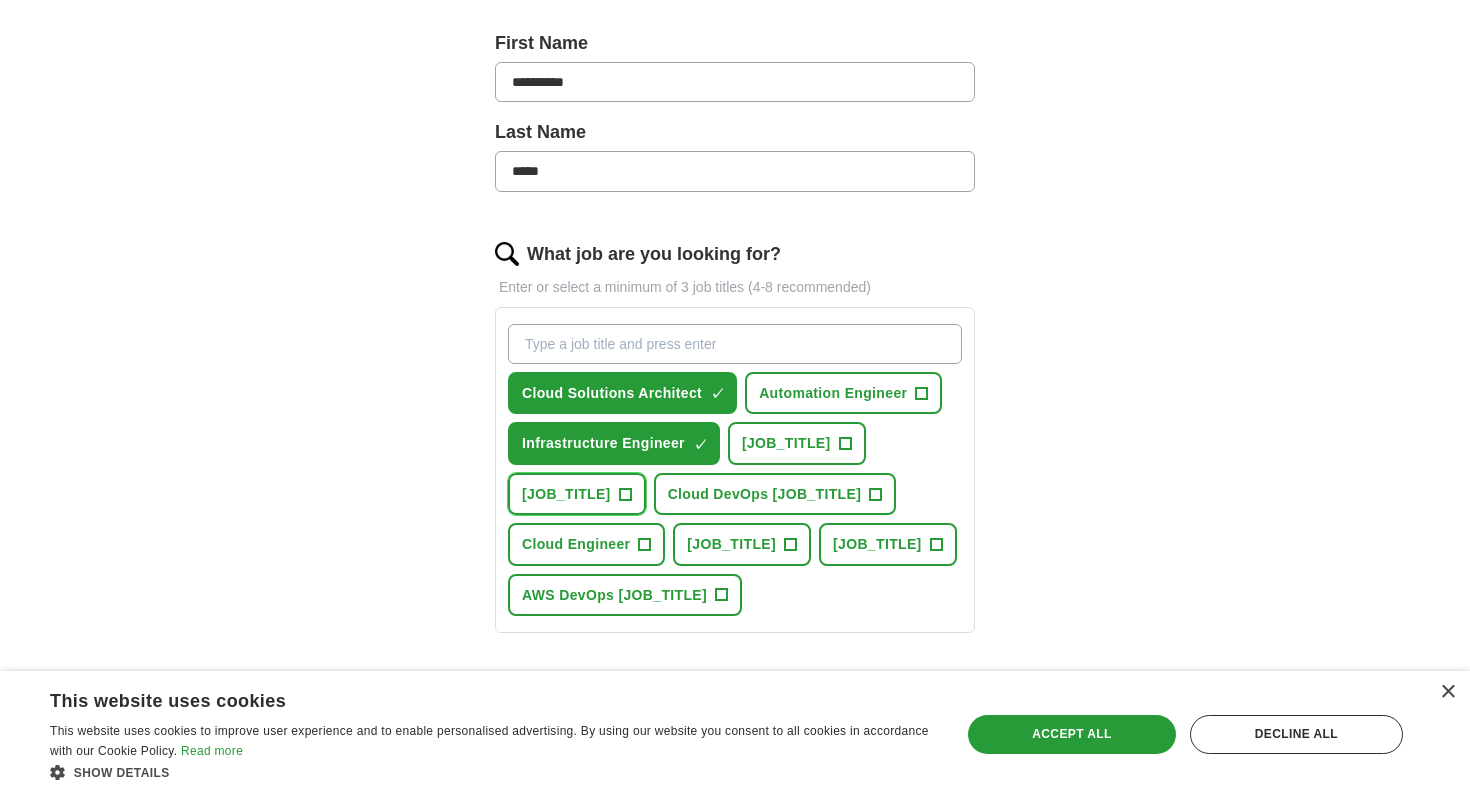 click on "[JOB_TITLE]" at bounding box center [566, 494] 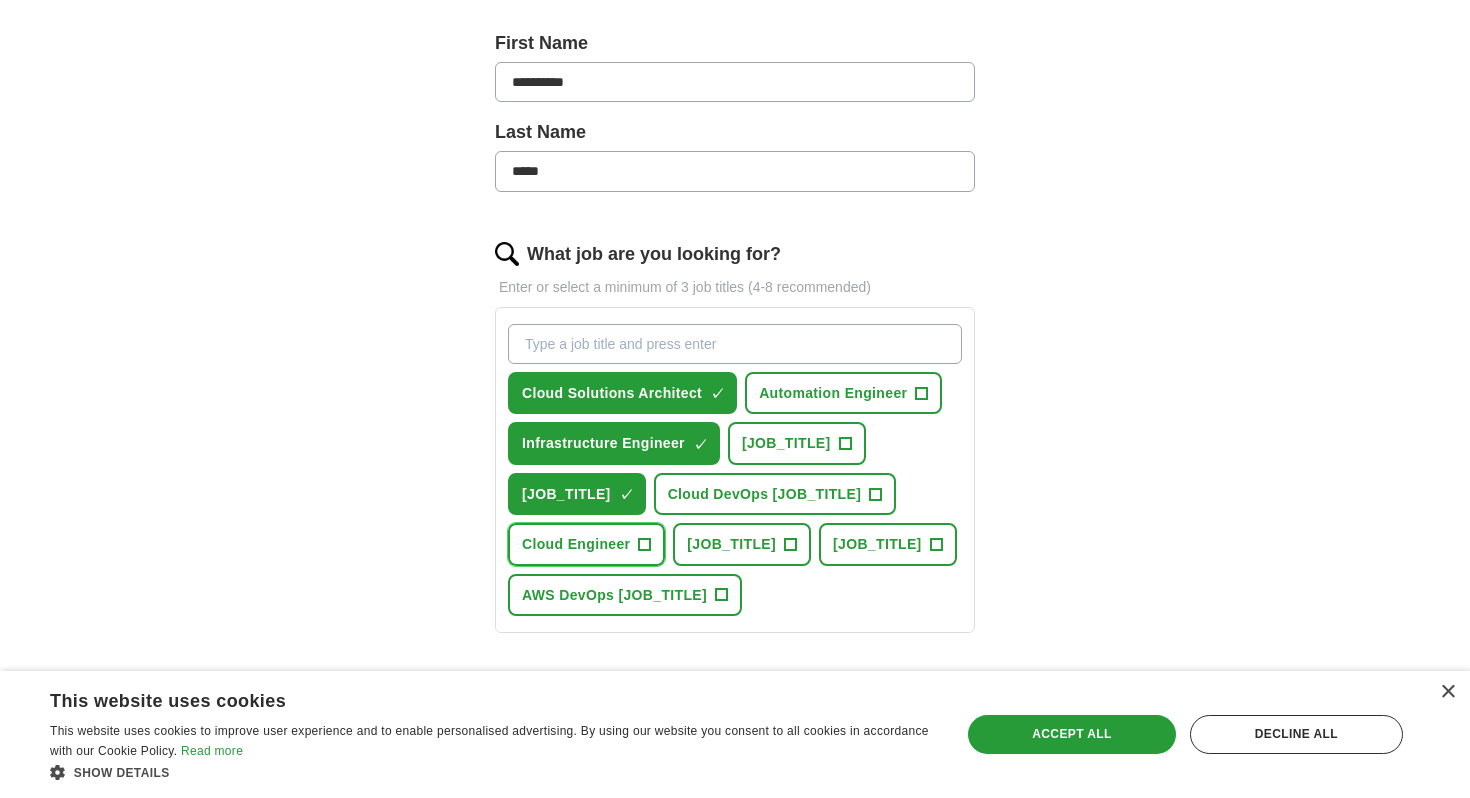click on "Cloud Engineer +" at bounding box center (586, 544) 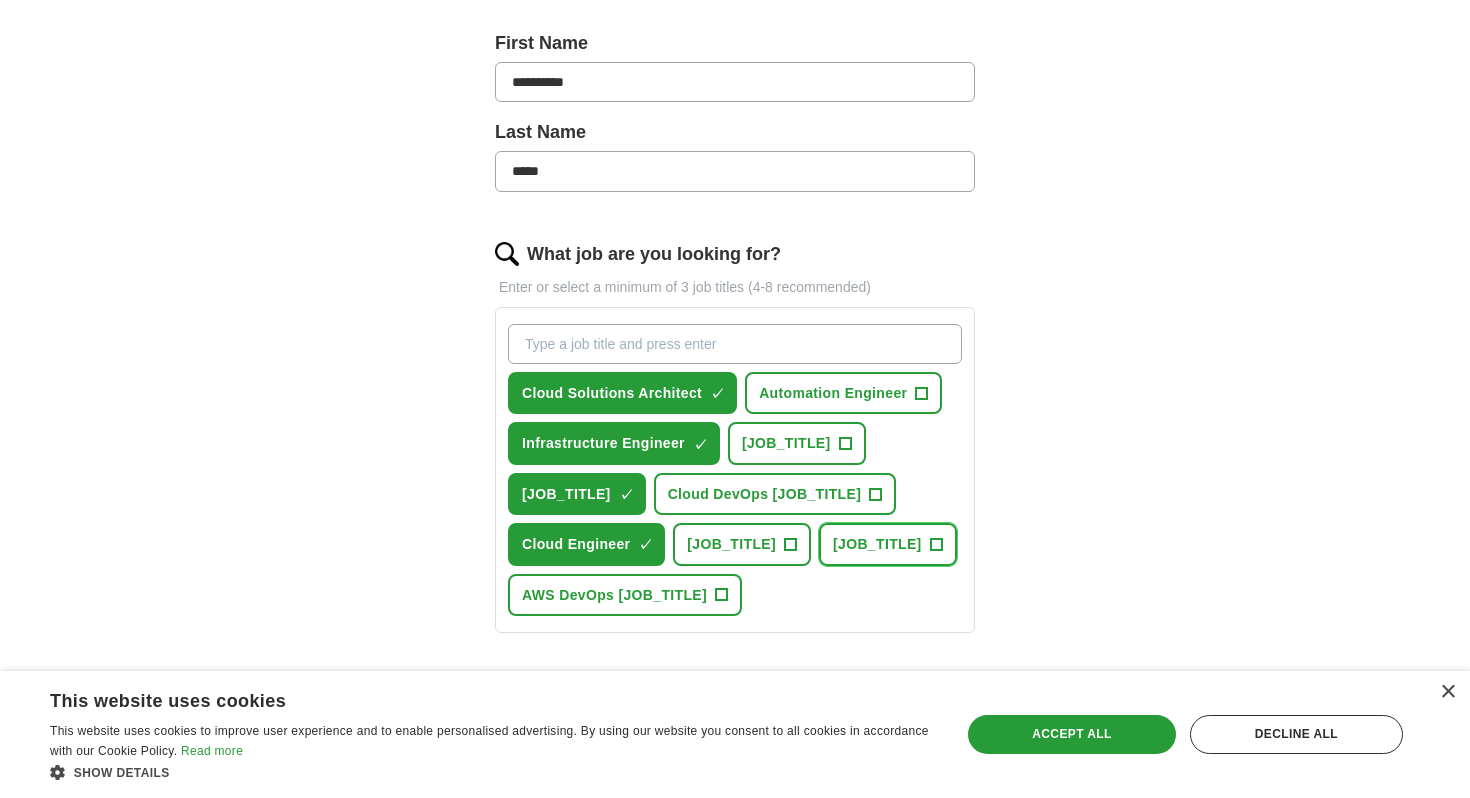 click on "[JOB_TITLE]" at bounding box center (877, 544) 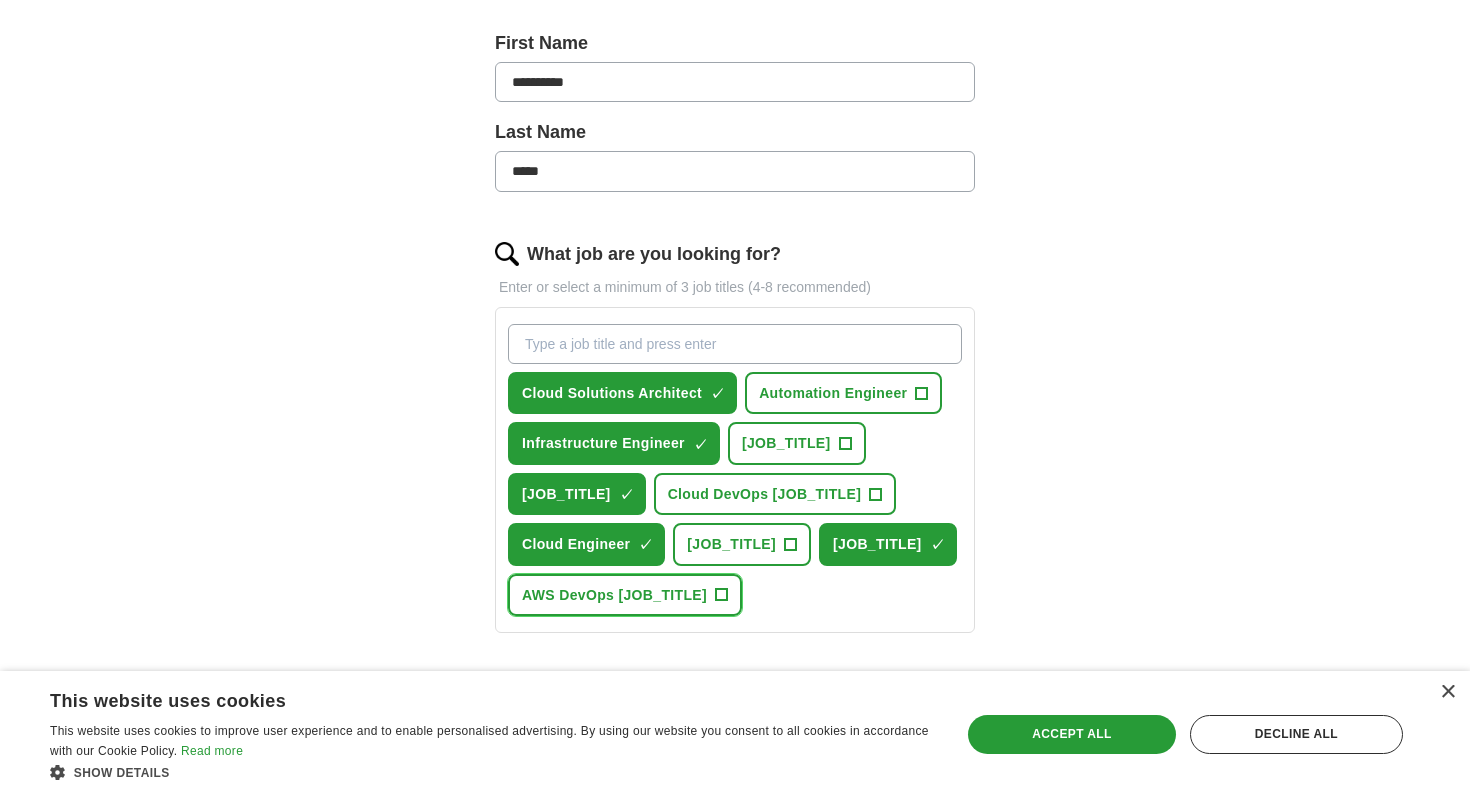 click on "AWS DevOps [JOB_TITLE]" at bounding box center [614, 595] 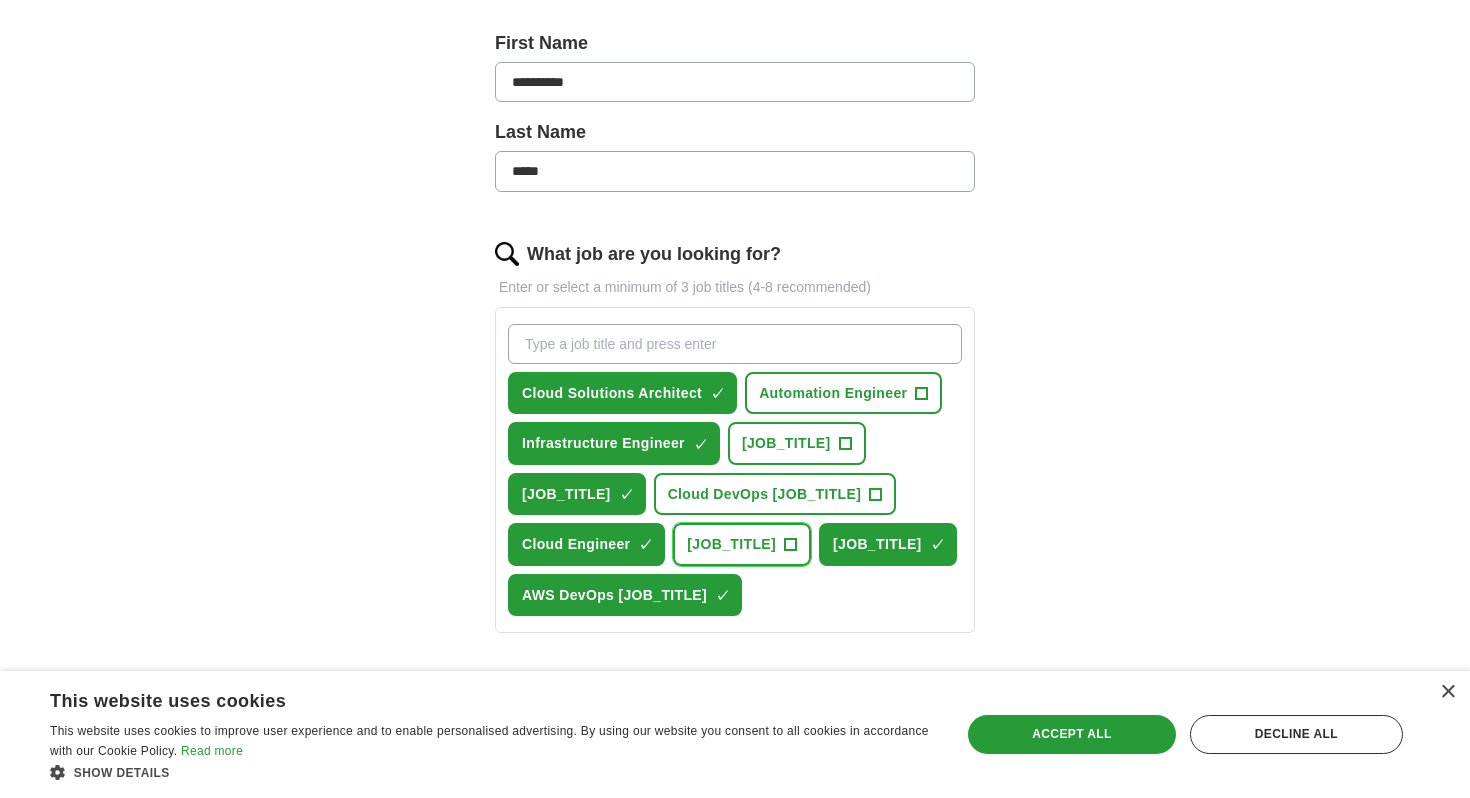 click on "[JOB_TITLE]" at bounding box center [731, 544] 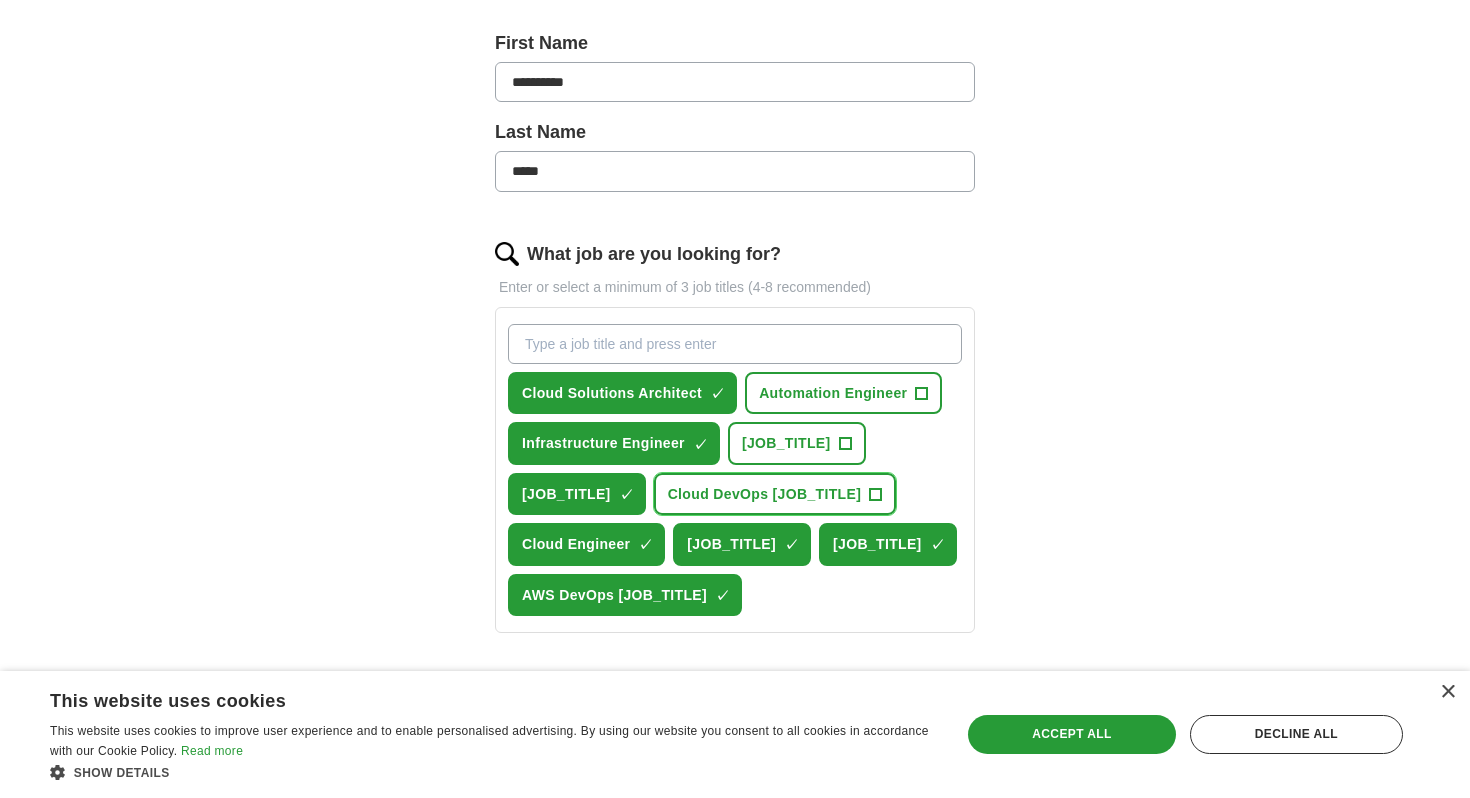 click on "Cloud DevOps [JOB_TITLE]" at bounding box center [765, 494] 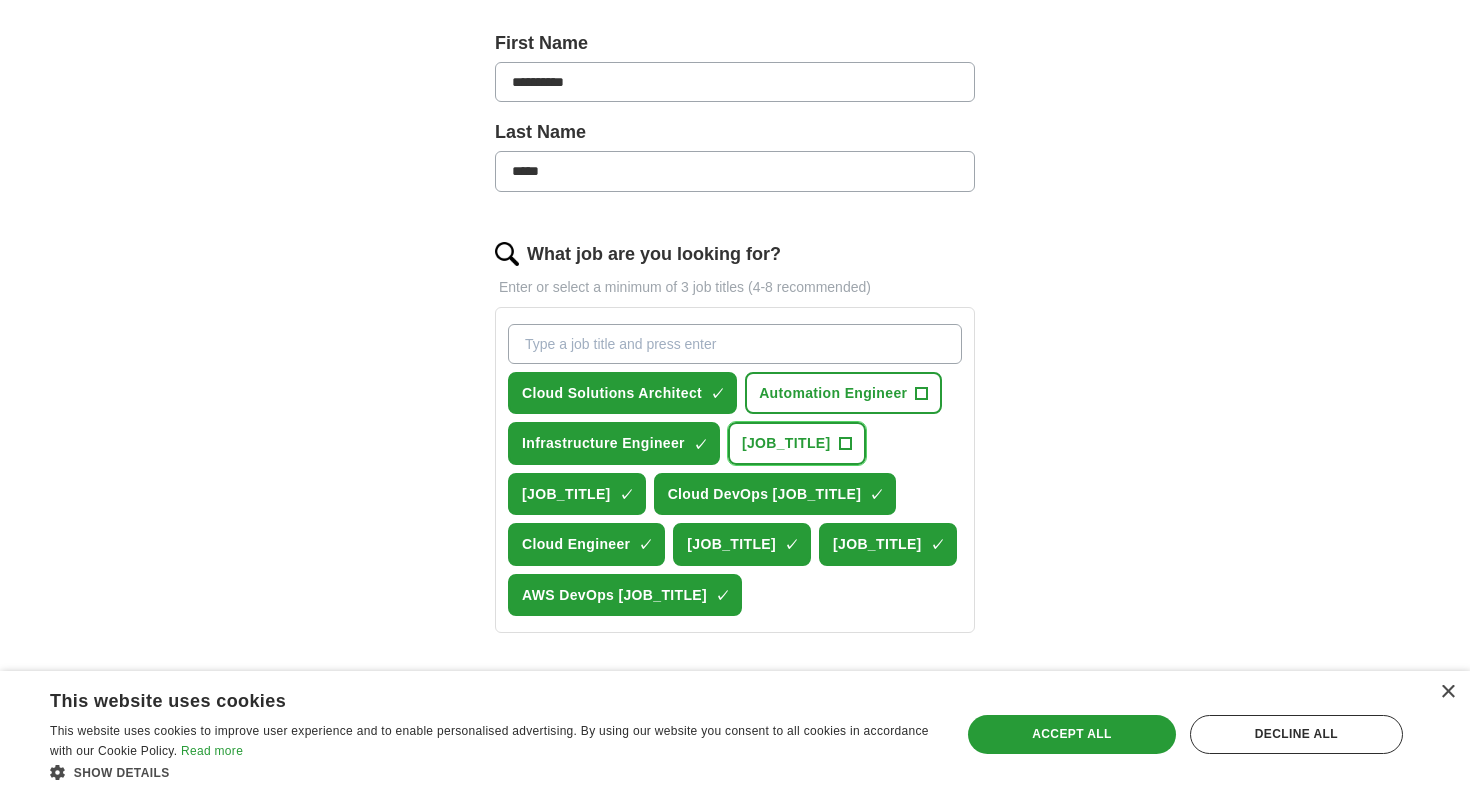 click on "[JOB_TITLE]" at bounding box center [786, 443] 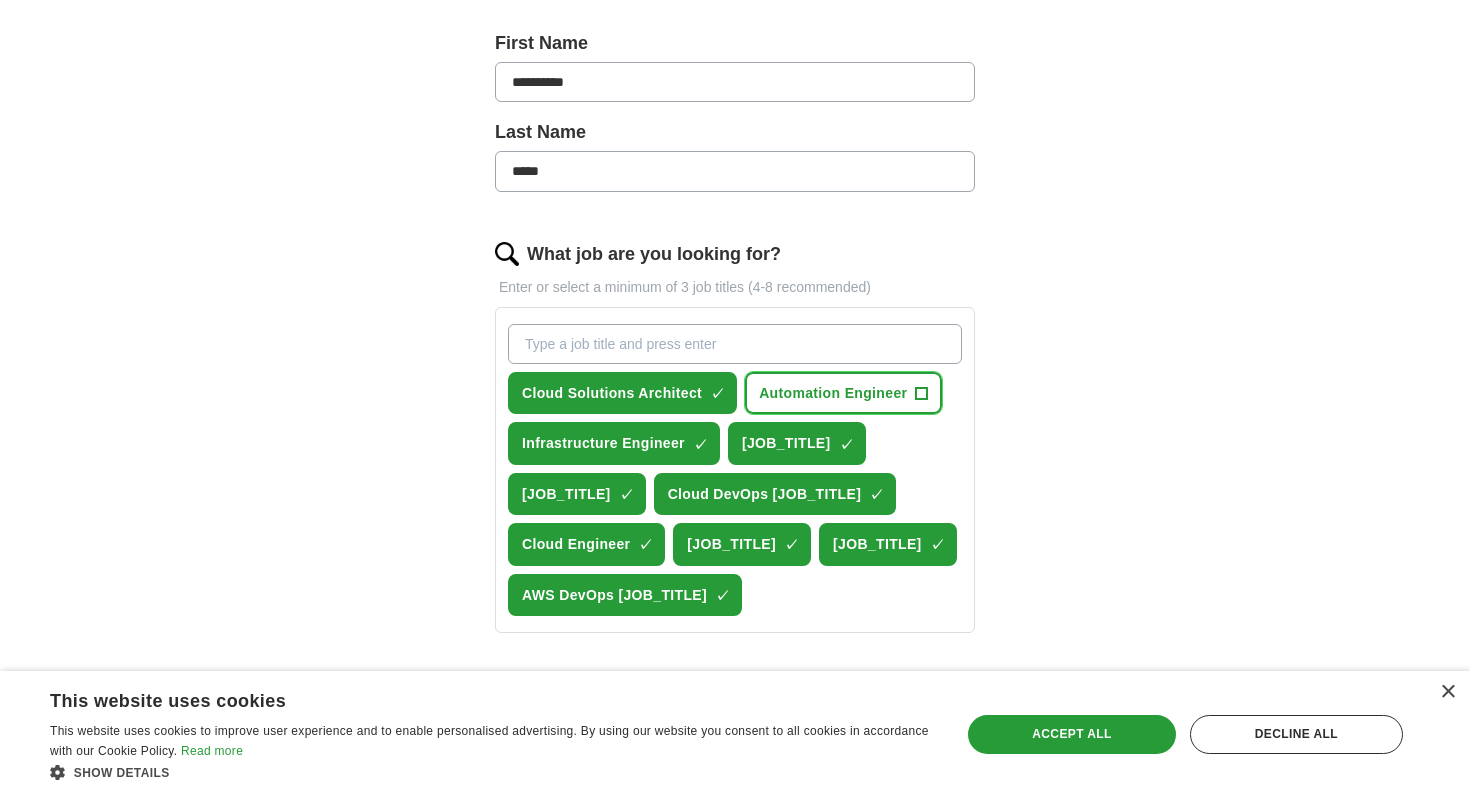 click on "Automation Engineer" at bounding box center (833, 393) 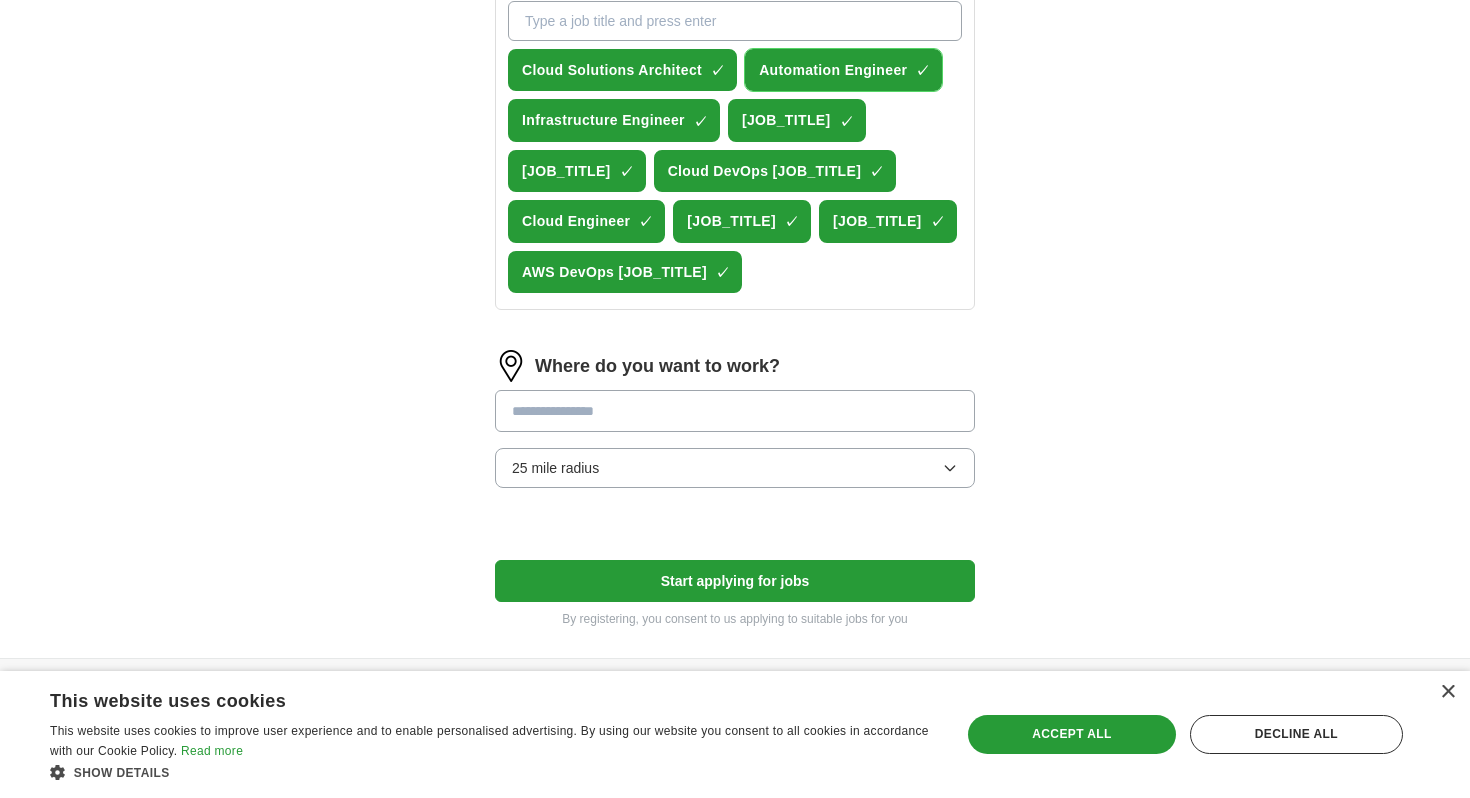 scroll, scrollTop: 791, scrollLeft: 0, axis: vertical 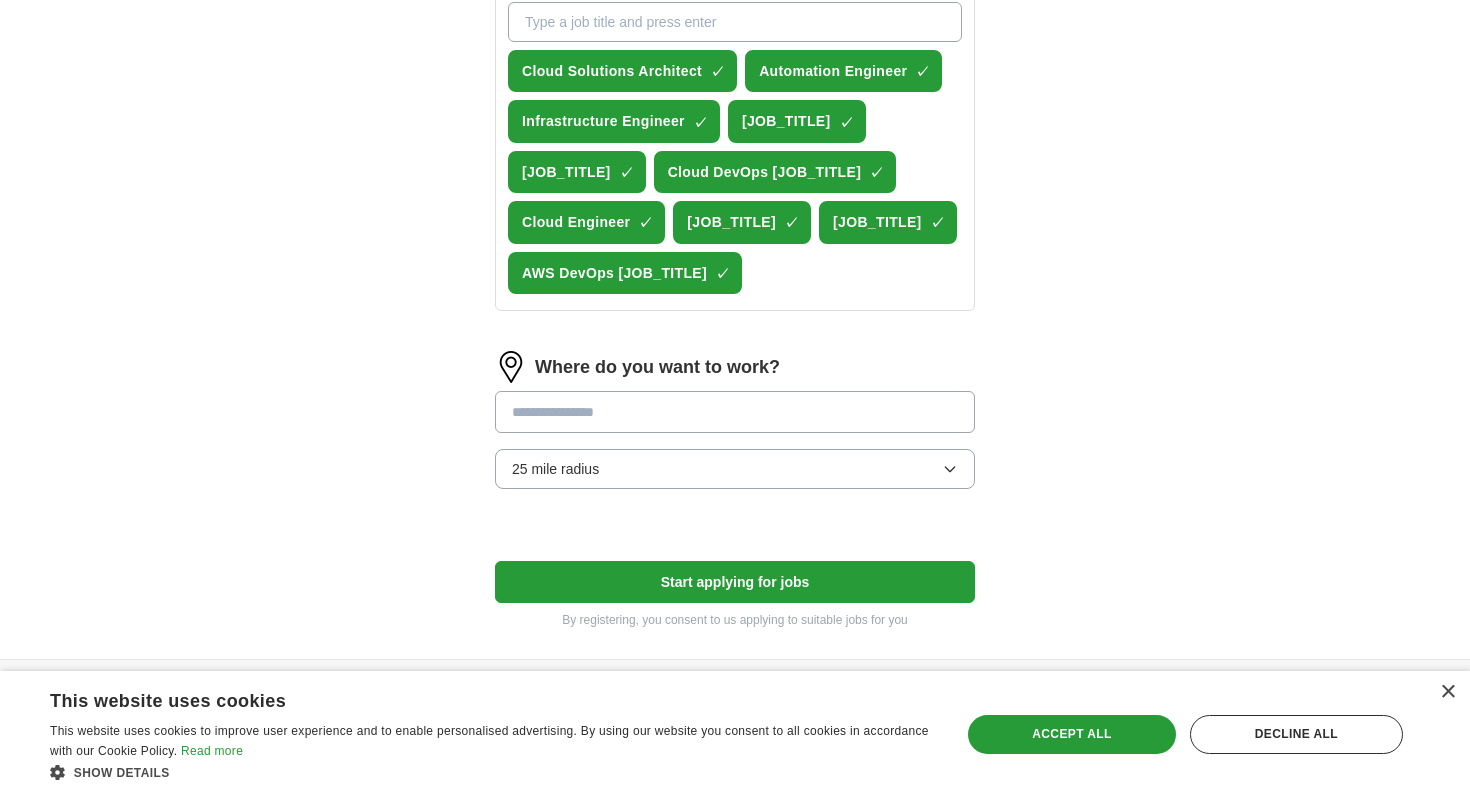 click at bounding box center [735, 412] 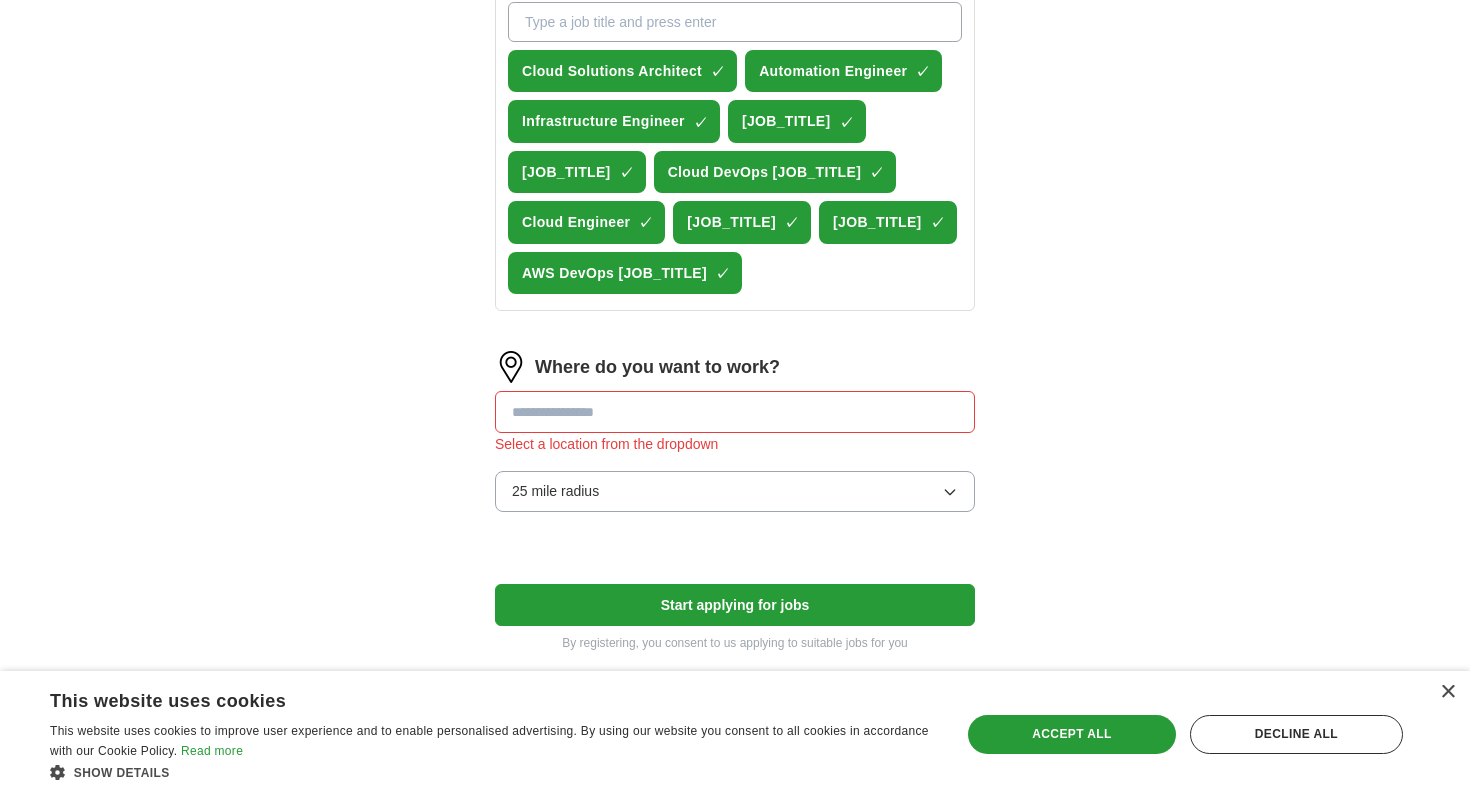 click on "25 mile radius" at bounding box center [735, 491] 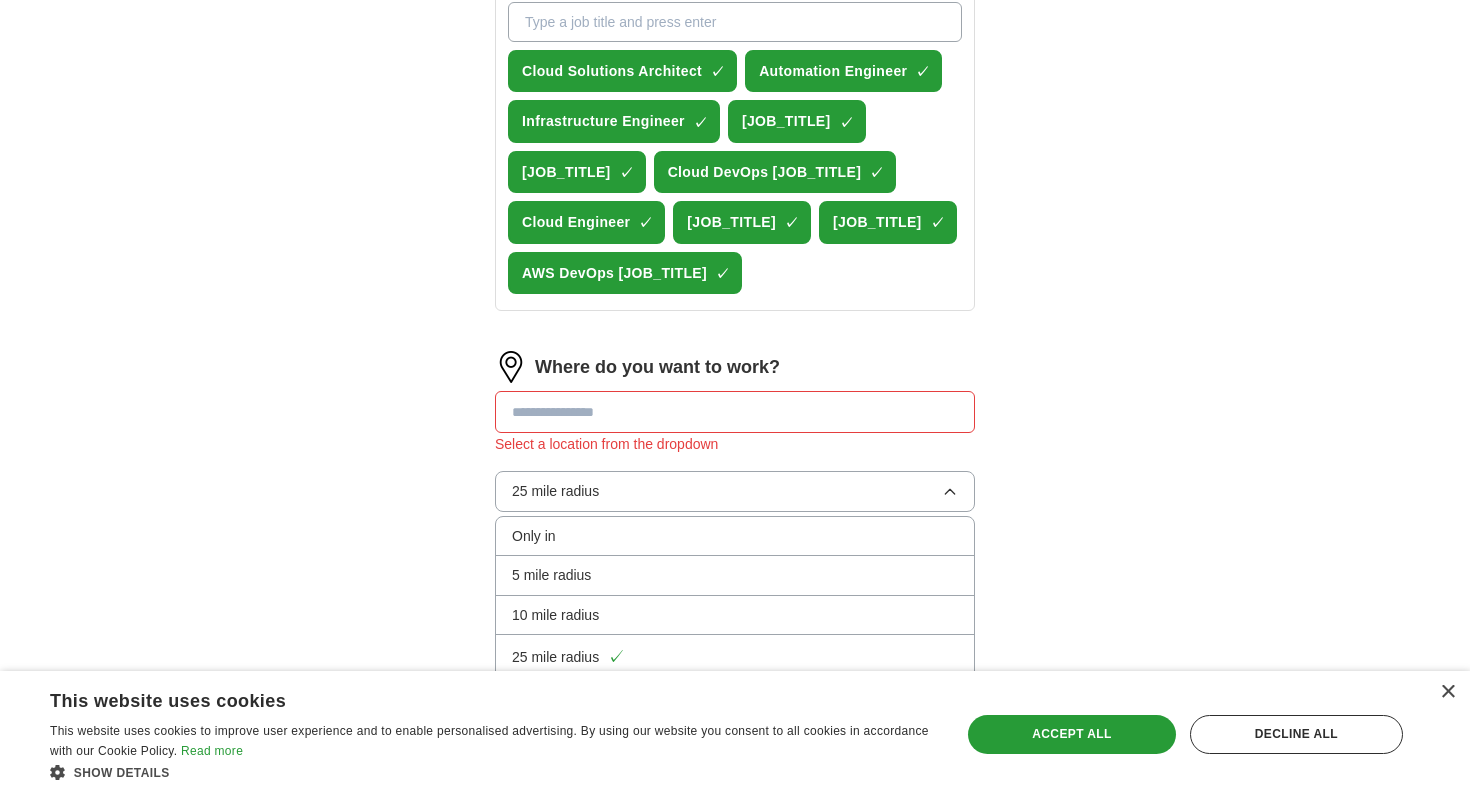 scroll, scrollTop: 843, scrollLeft: 0, axis: vertical 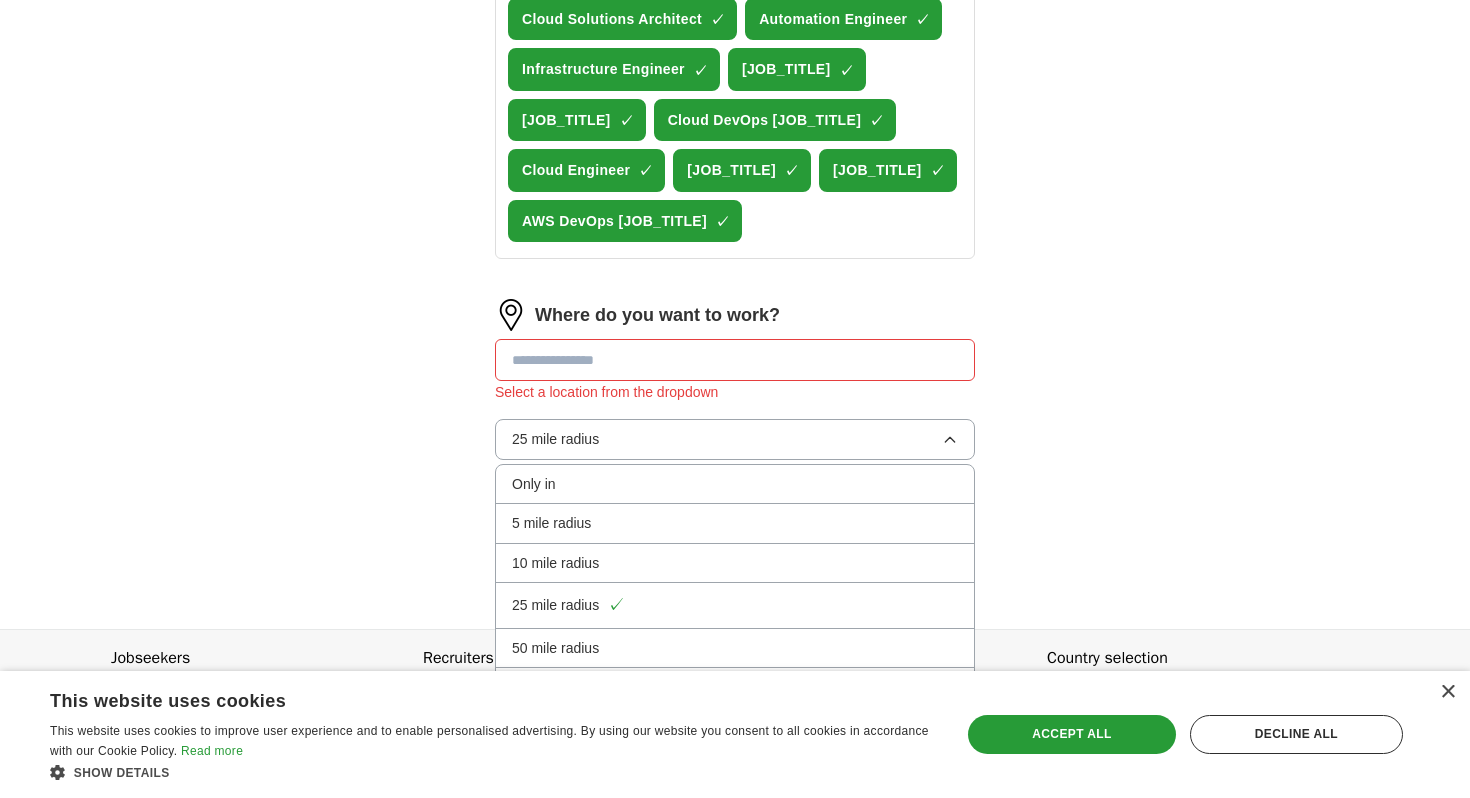 click on "100 mile radius" at bounding box center (735, 687) 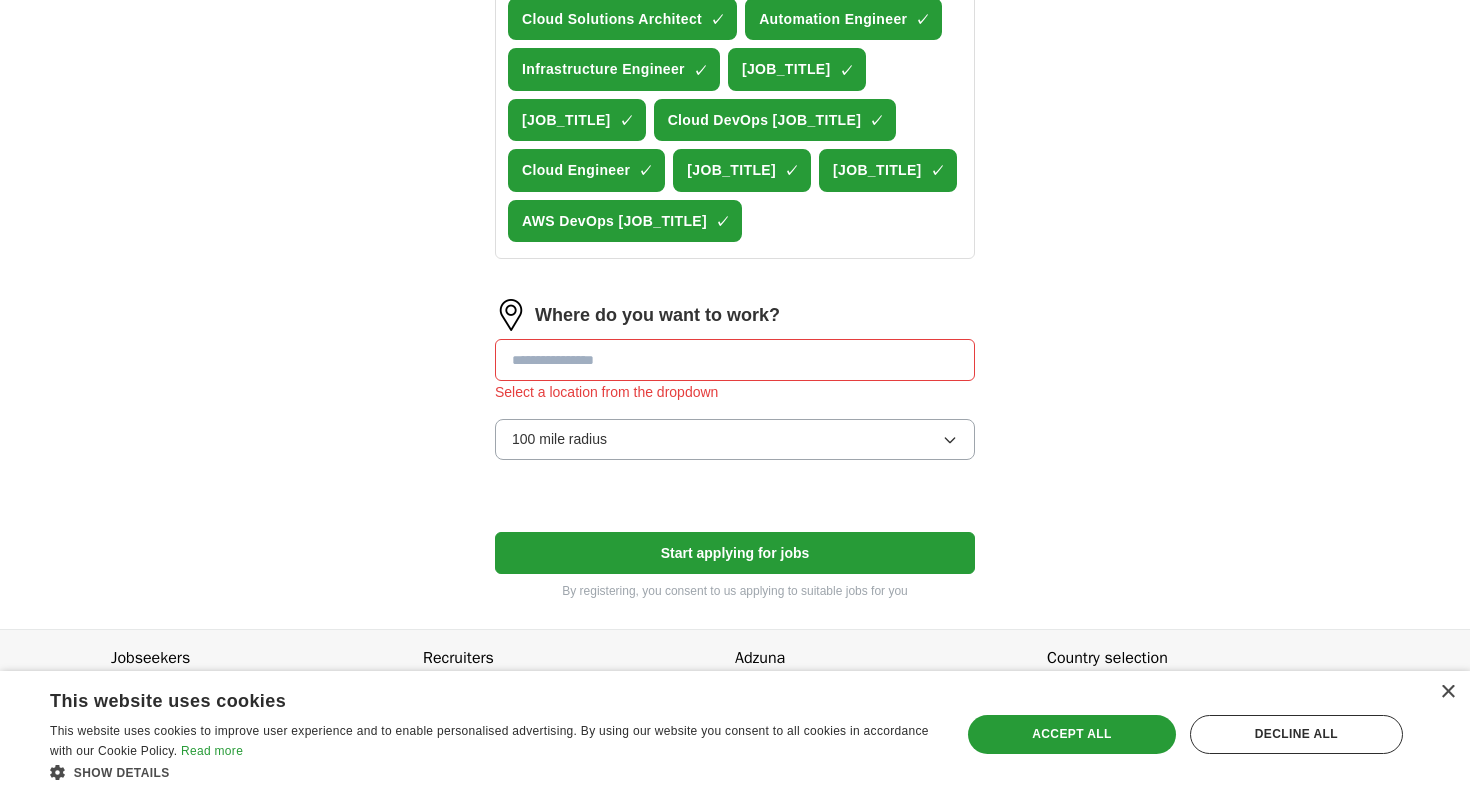 click at bounding box center (735, 360) 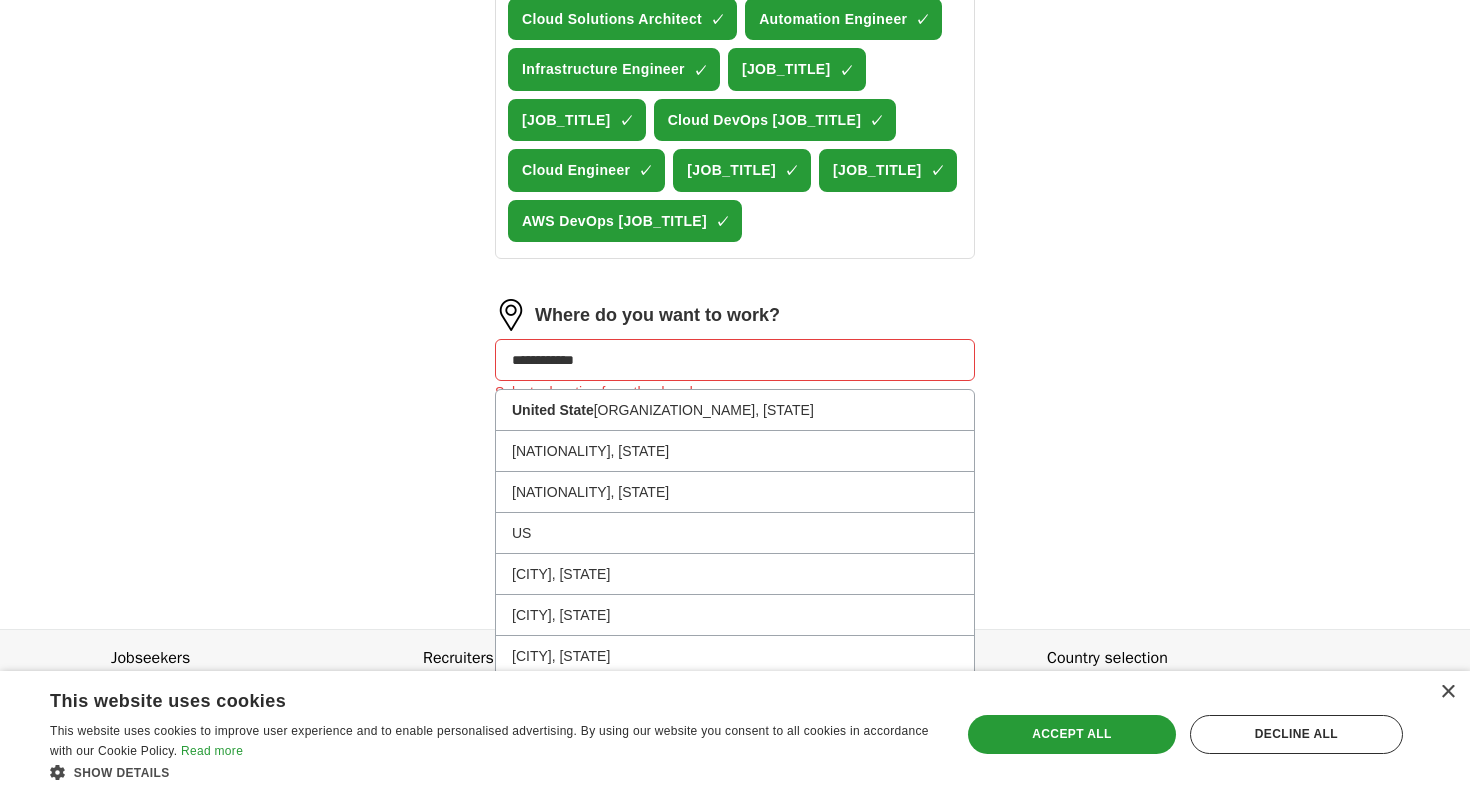 type on "**********" 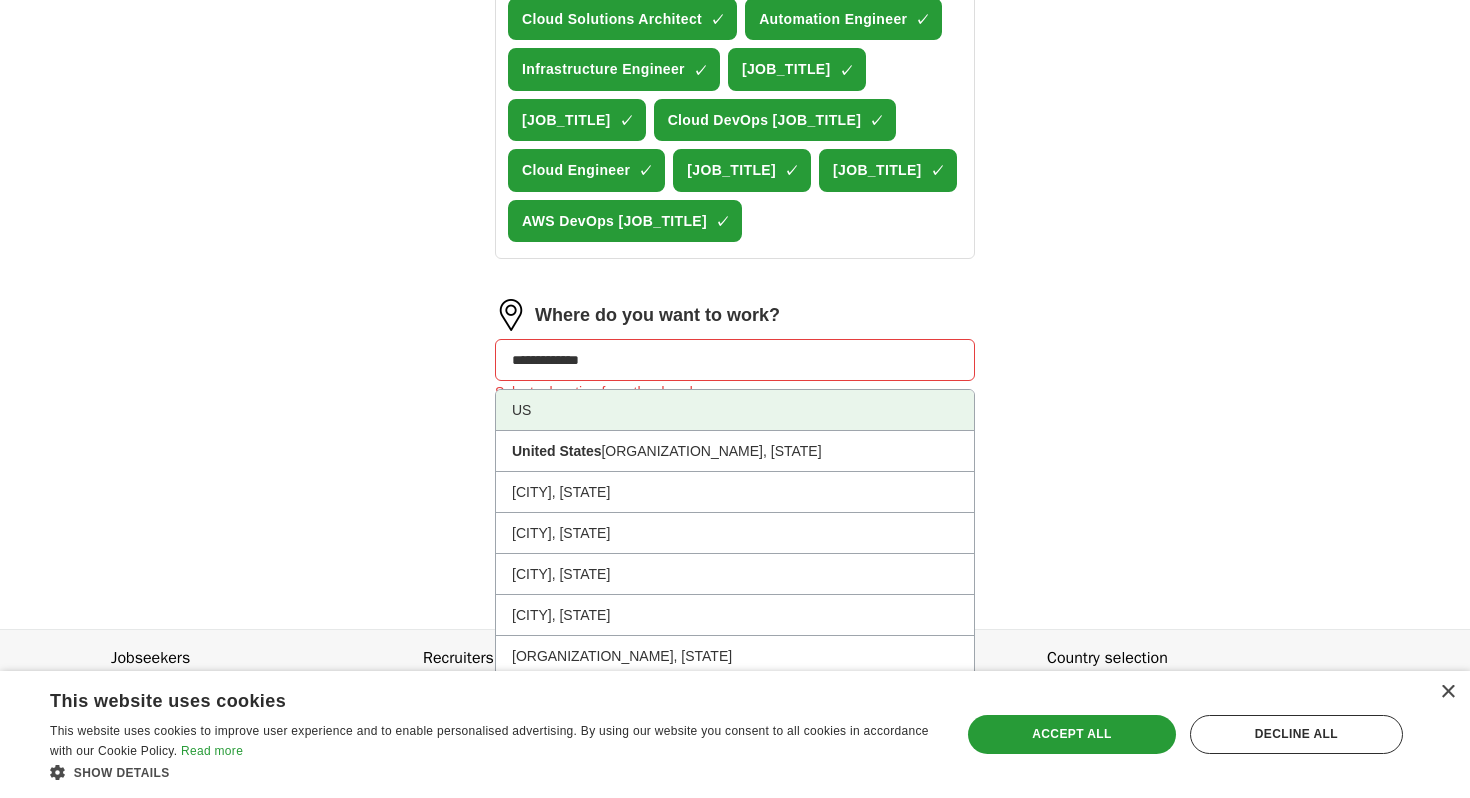 click on "US" at bounding box center (735, 410) 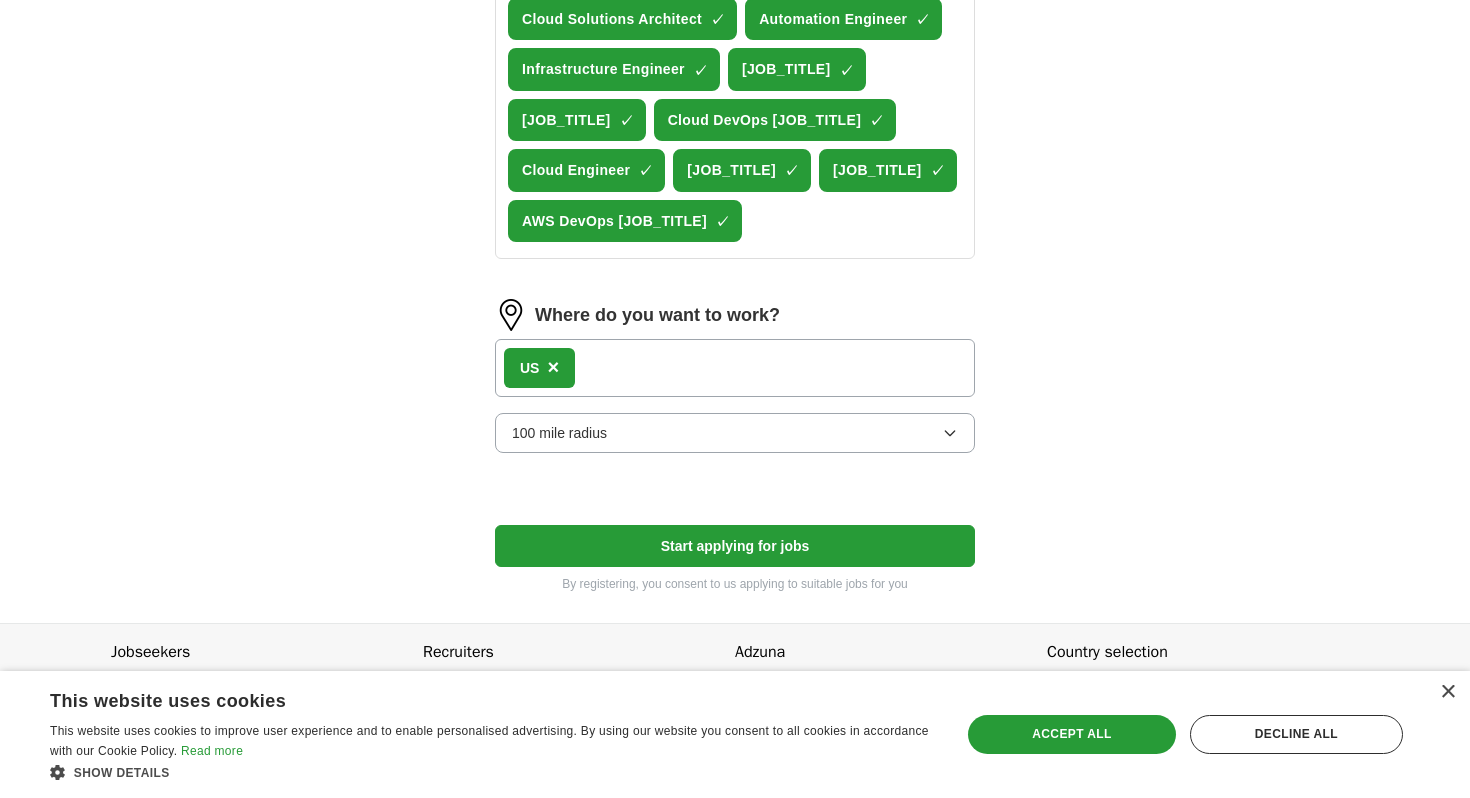 scroll, scrollTop: 836, scrollLeft: 0, axis: vertical 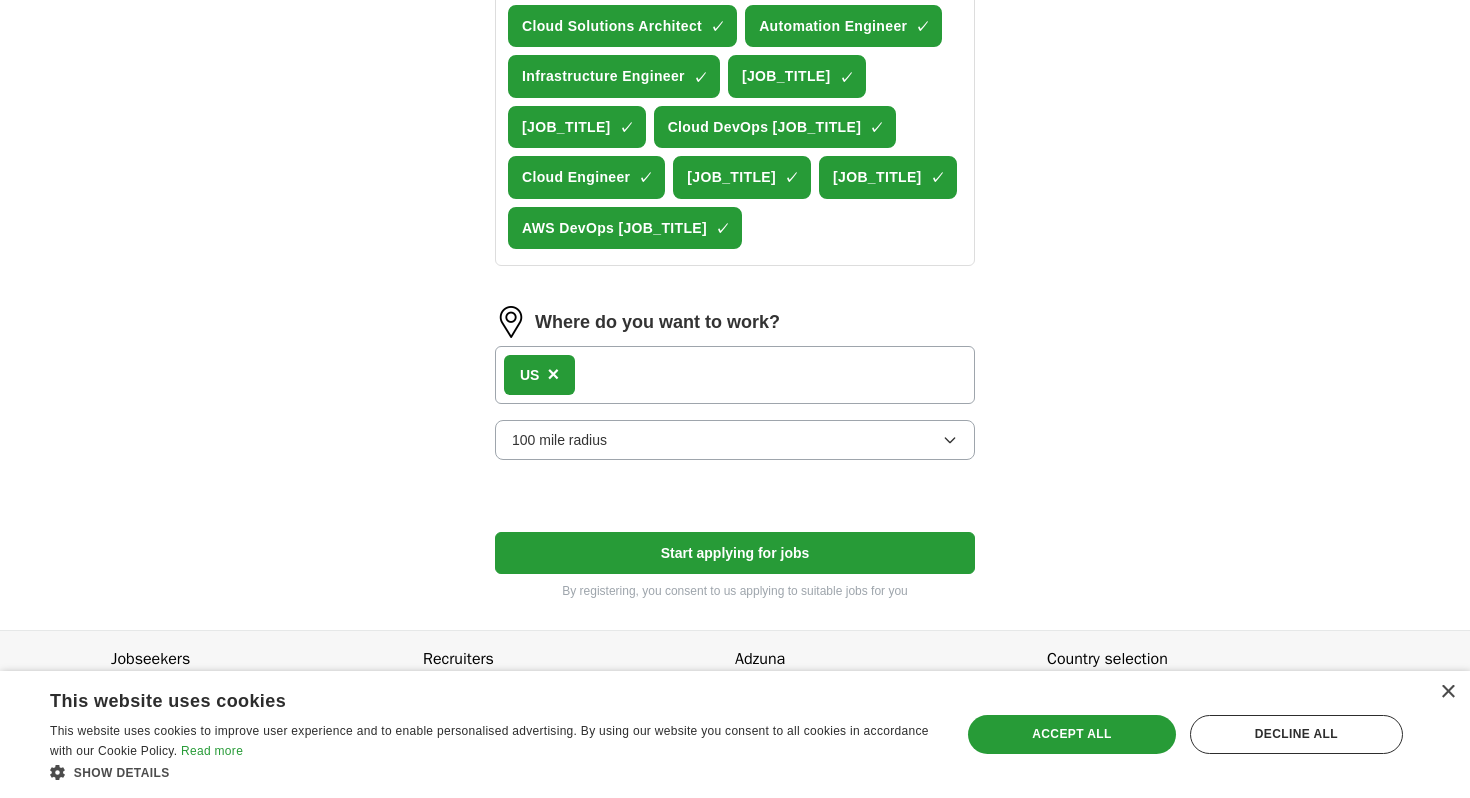 click on "Start applying for jobs" at bounding box center [735, 553] 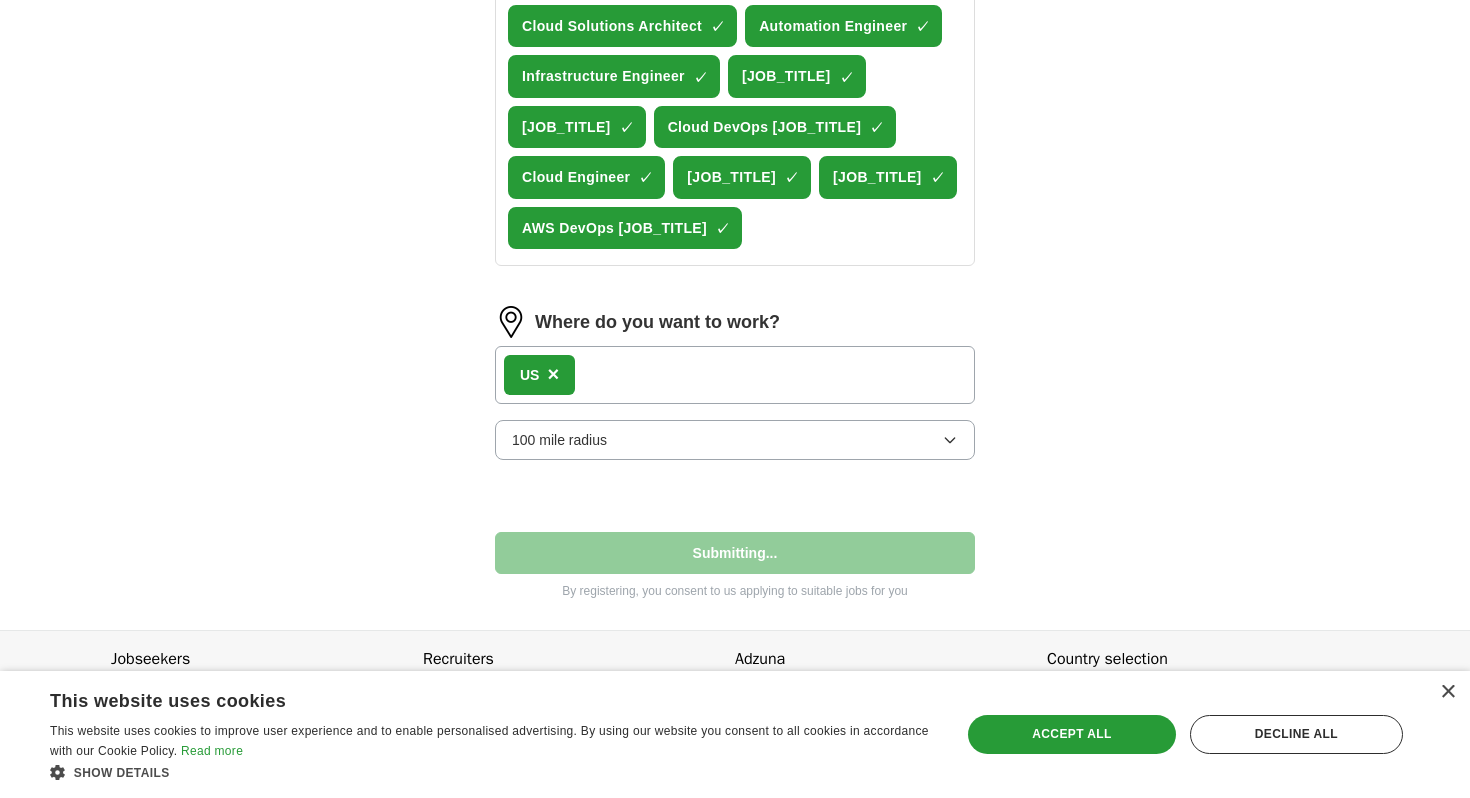 select on "**" 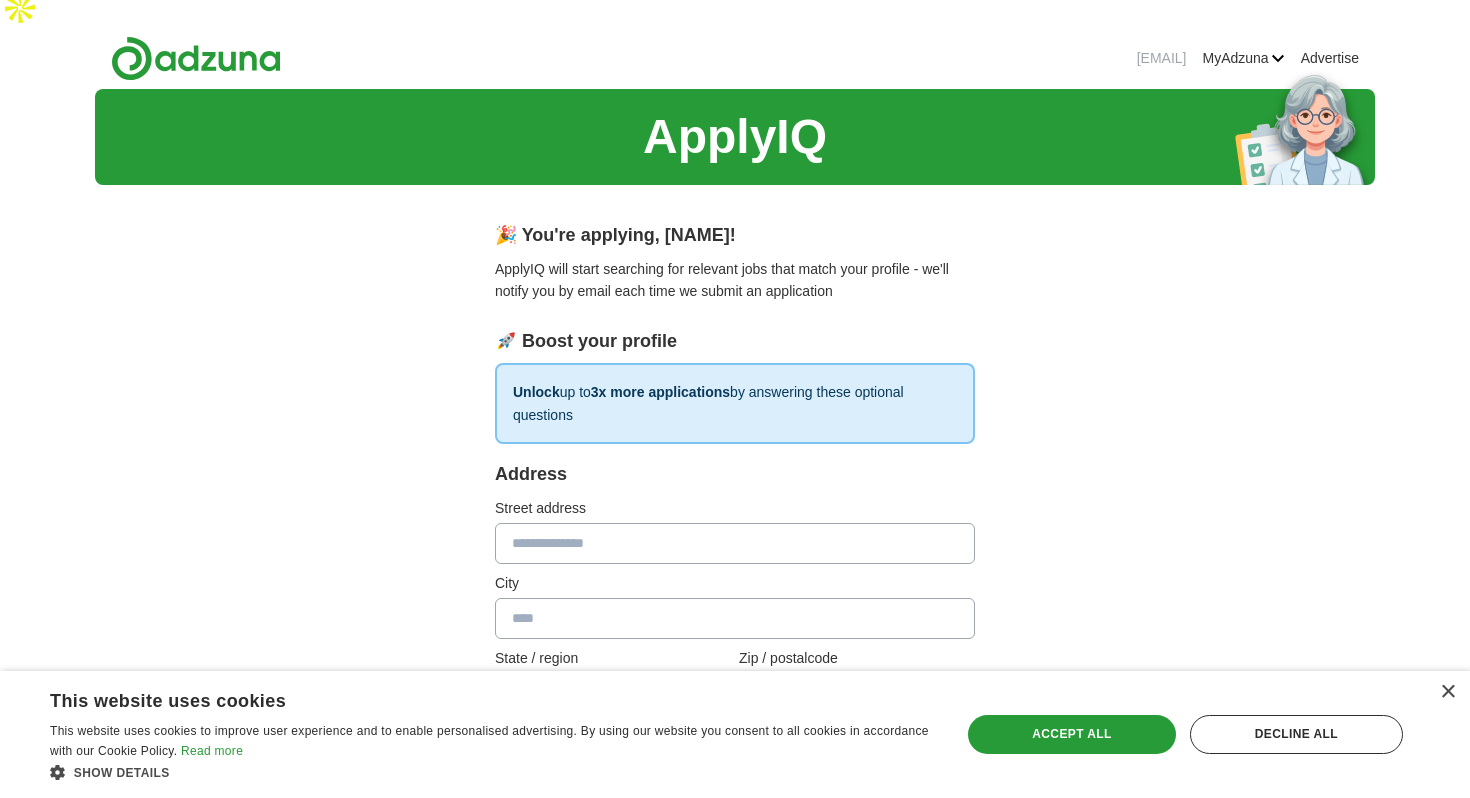 scroll, scrollTop: 20, scrollLeft: 0, axis: vertical 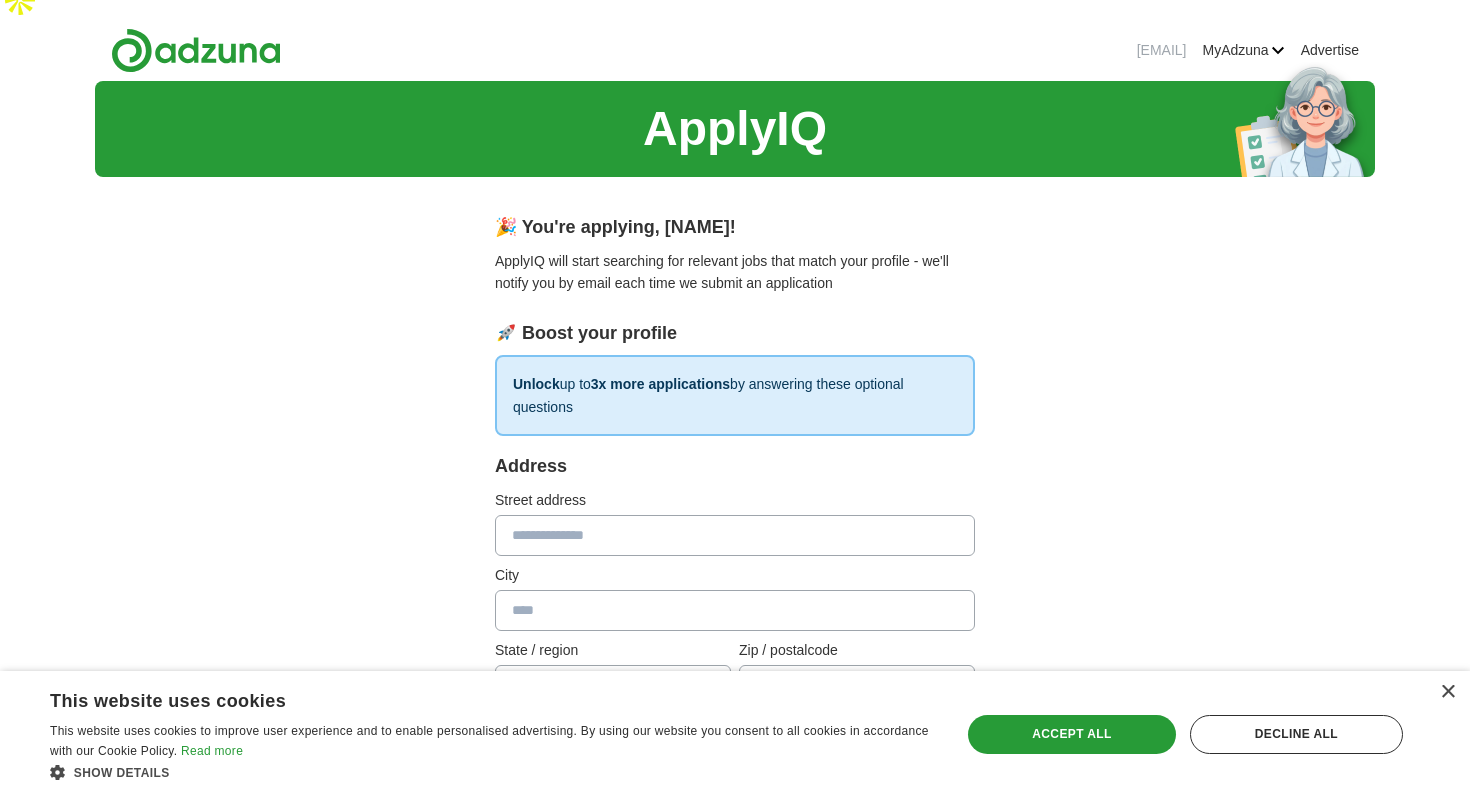 click at bounding box center [735, 535] 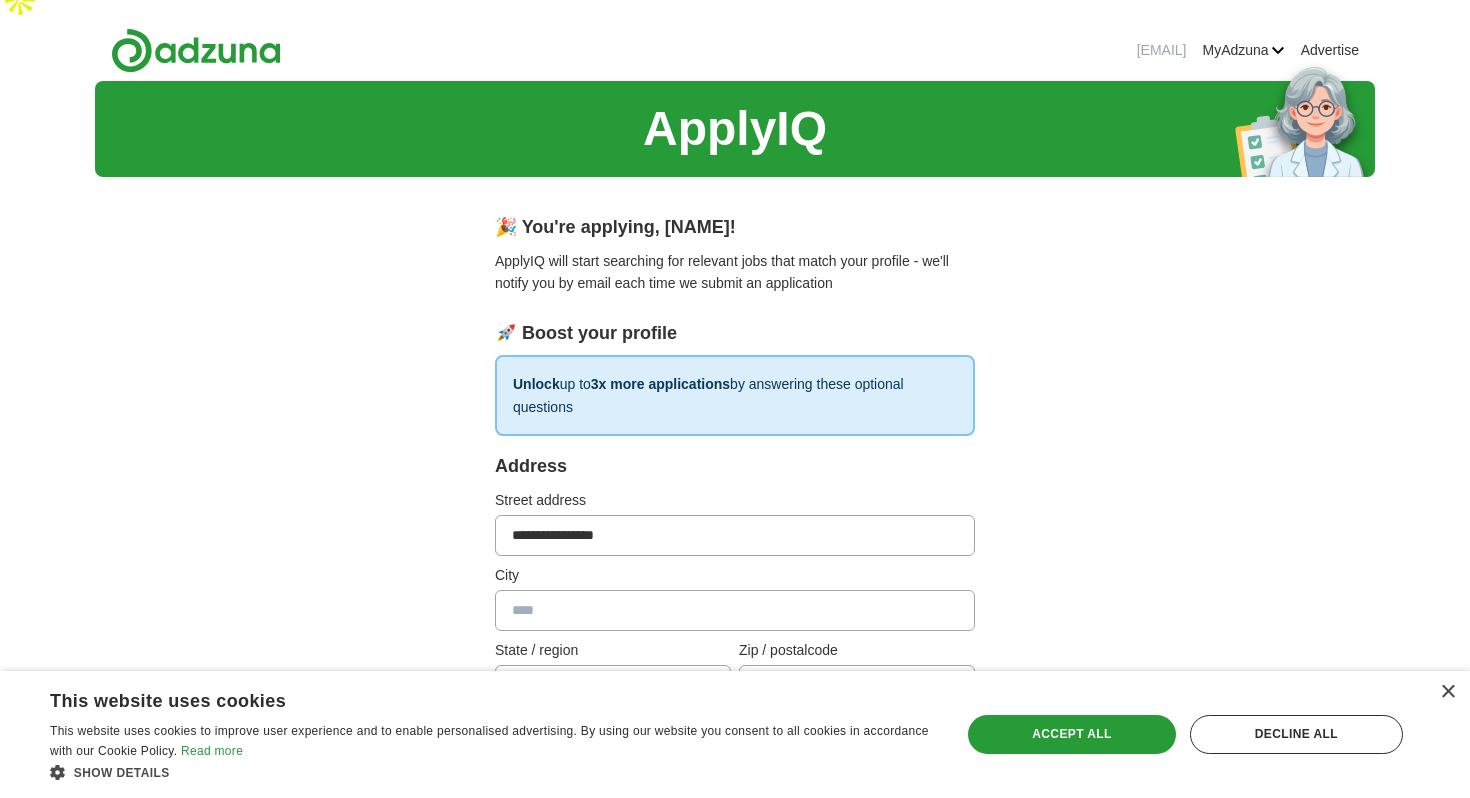 type on "********" 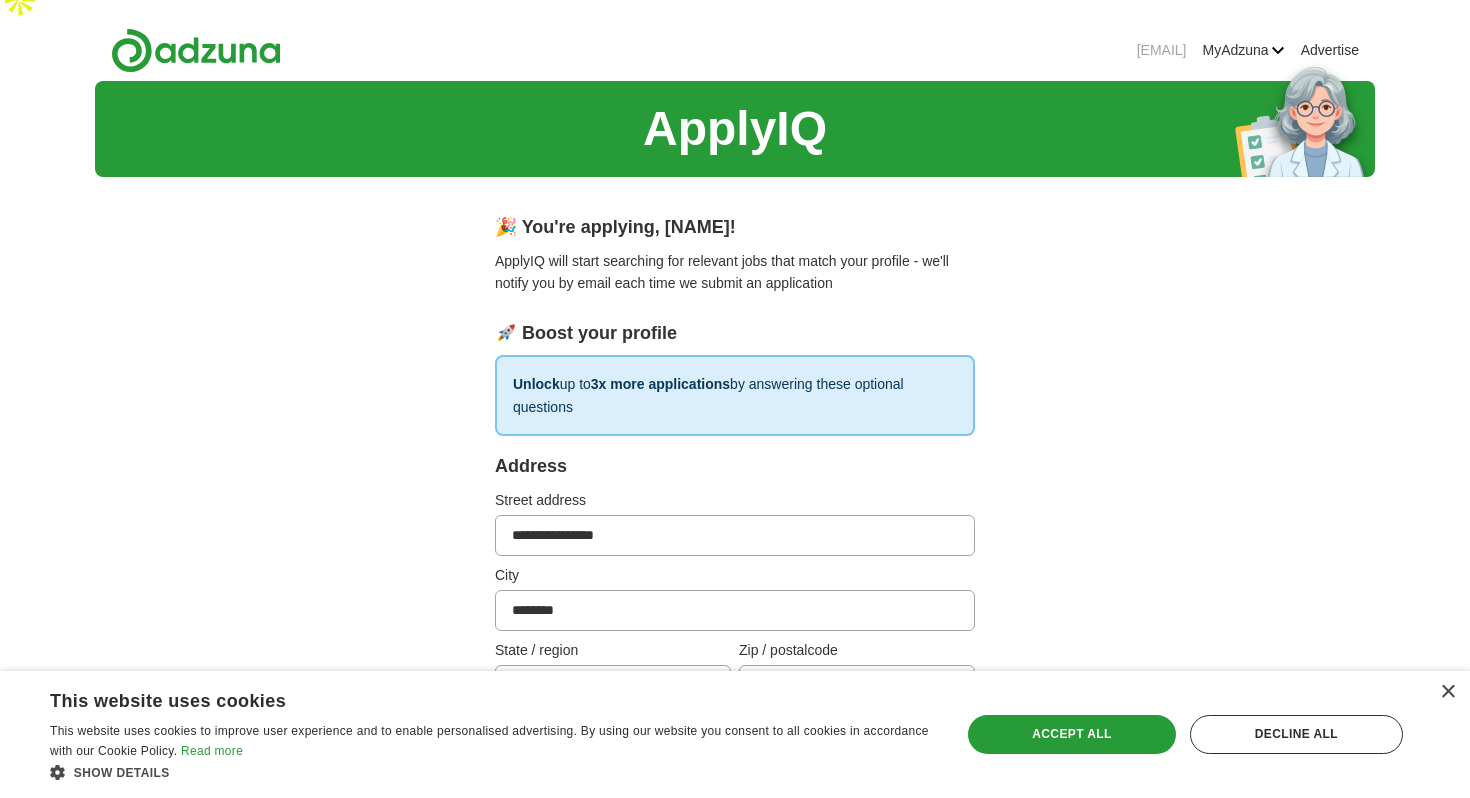 type on "**********" 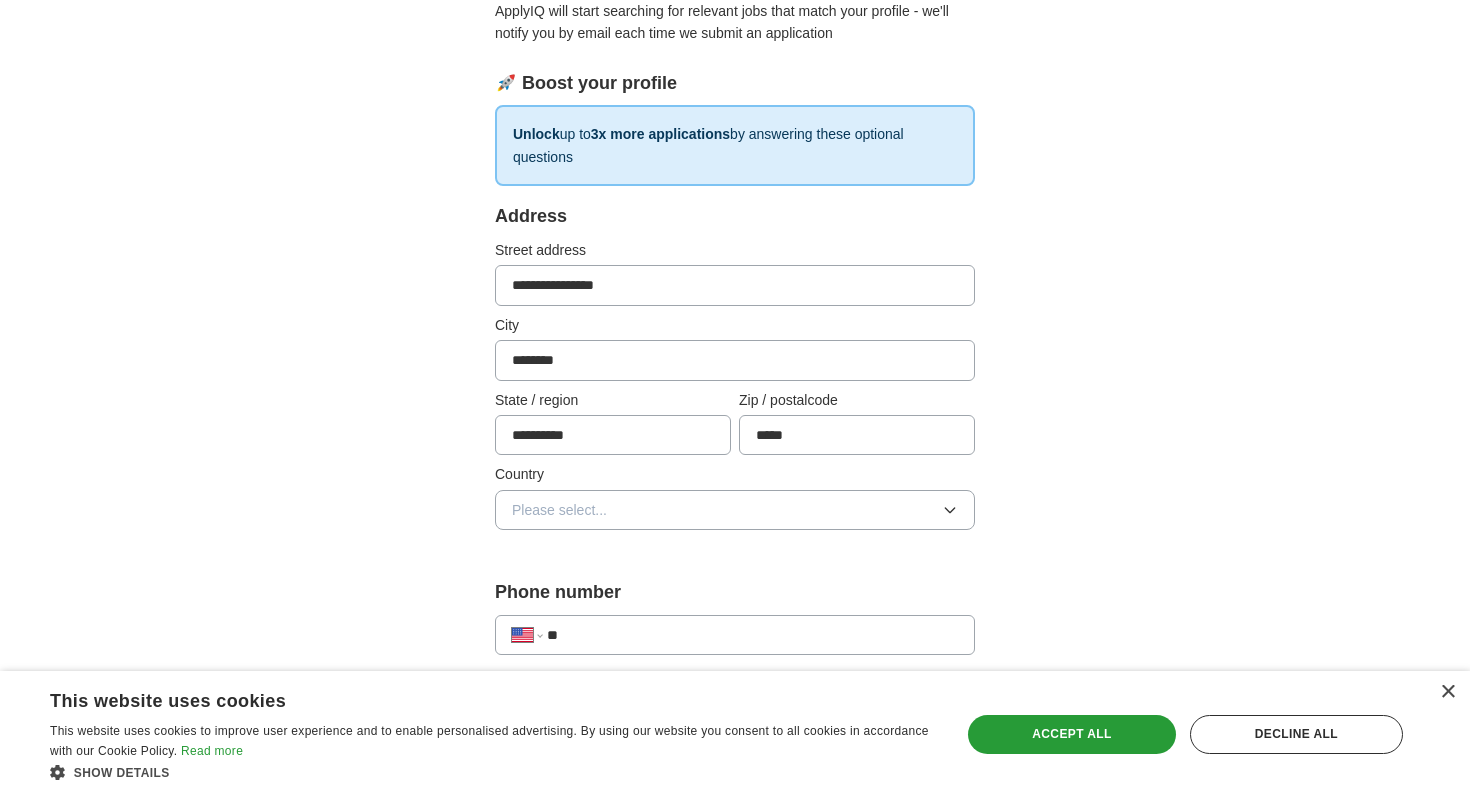 scroll, scrollTop: 483, scrollLeft: 0, axis: vertical 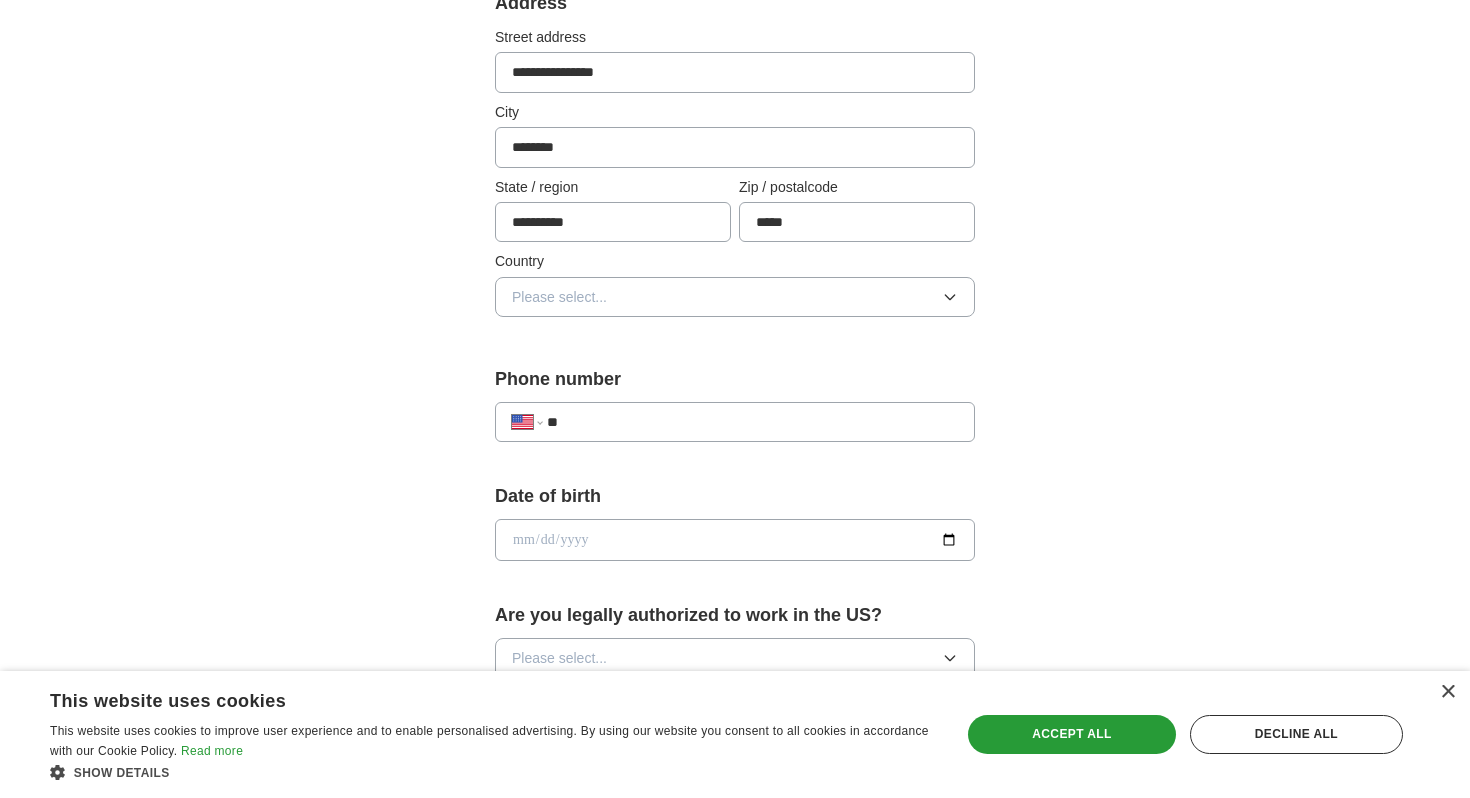 click on "Please select..." at bounding box center (735, 297) 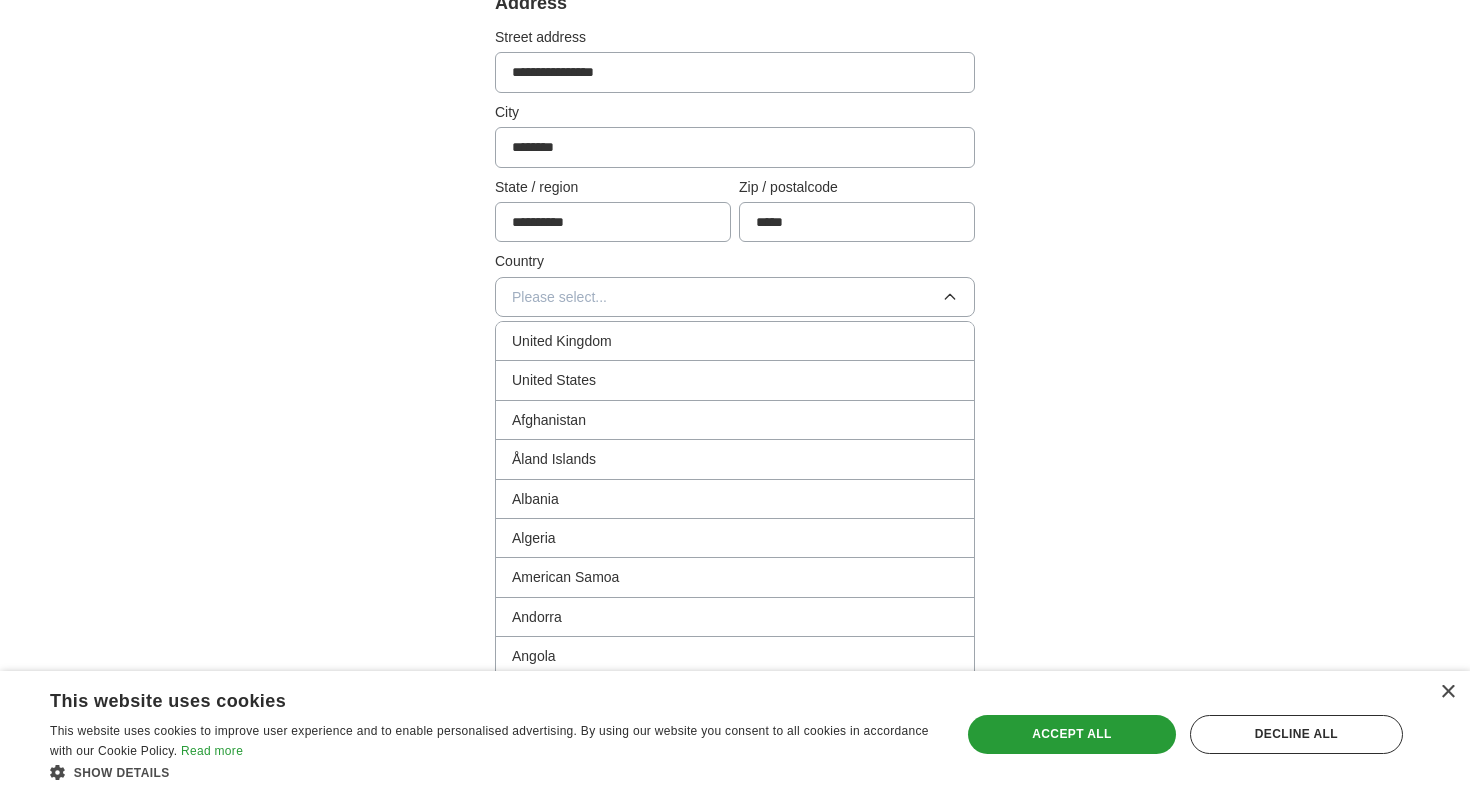 click on "United States" at bounding box center (735, 380) 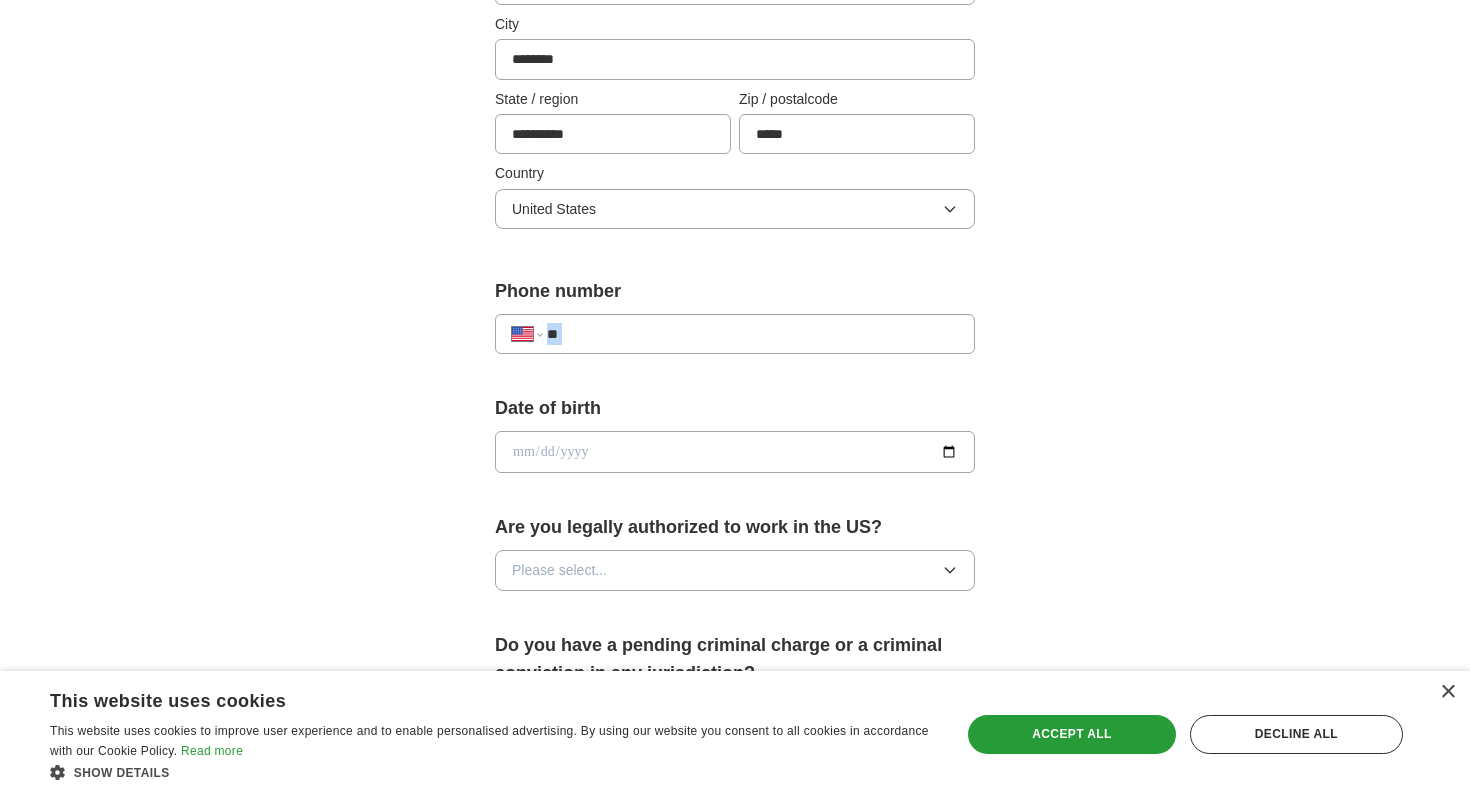 scroll, scrollTop: 574, scrollLeft: 0, axis: vertical 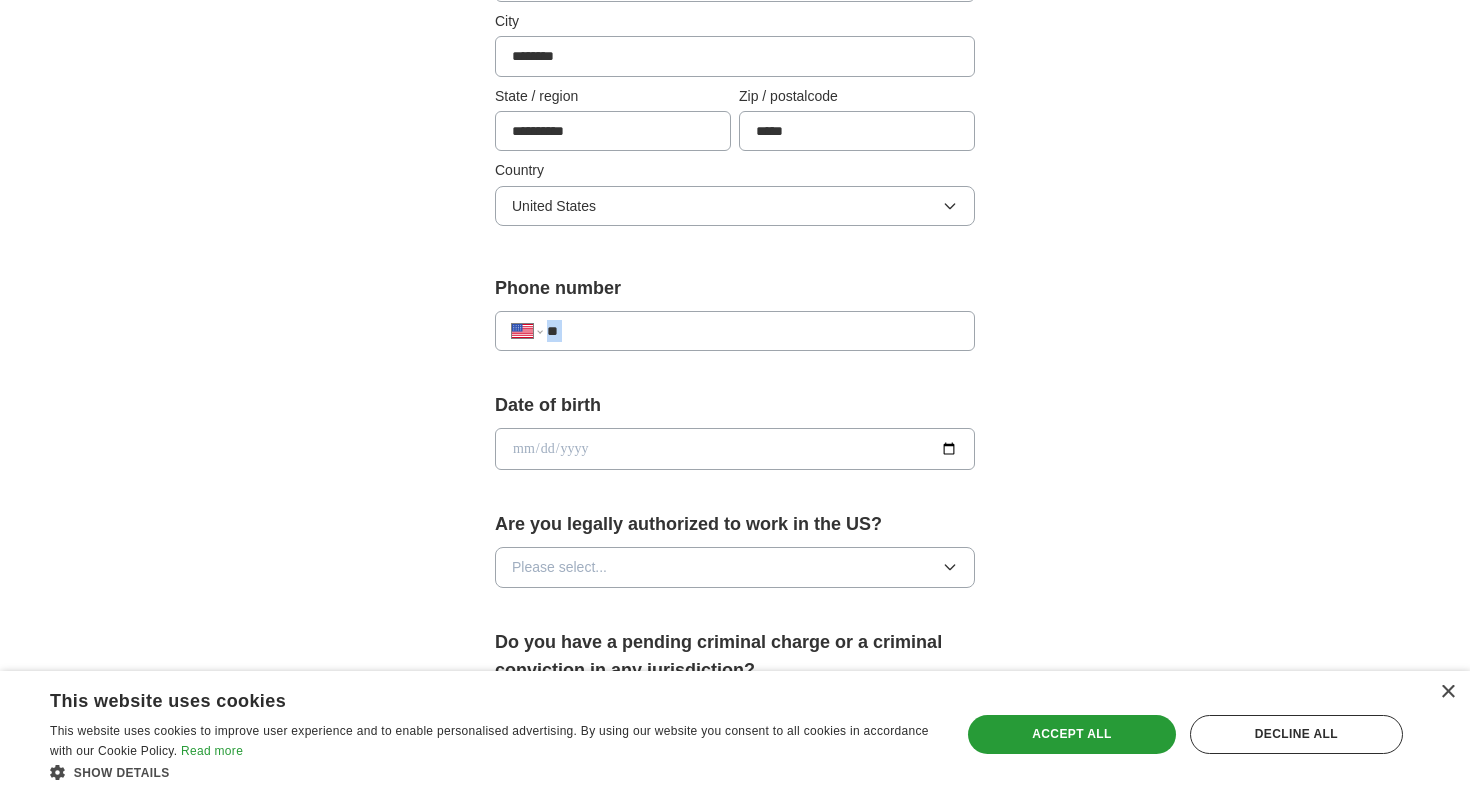 click on "Address Street address [ADDRESS] City [CITY] State / region [STATE] Zip / postalcode [POSTAL_CODE] Country United States Phone number [PHONE]" at bounding box center (735, 600) 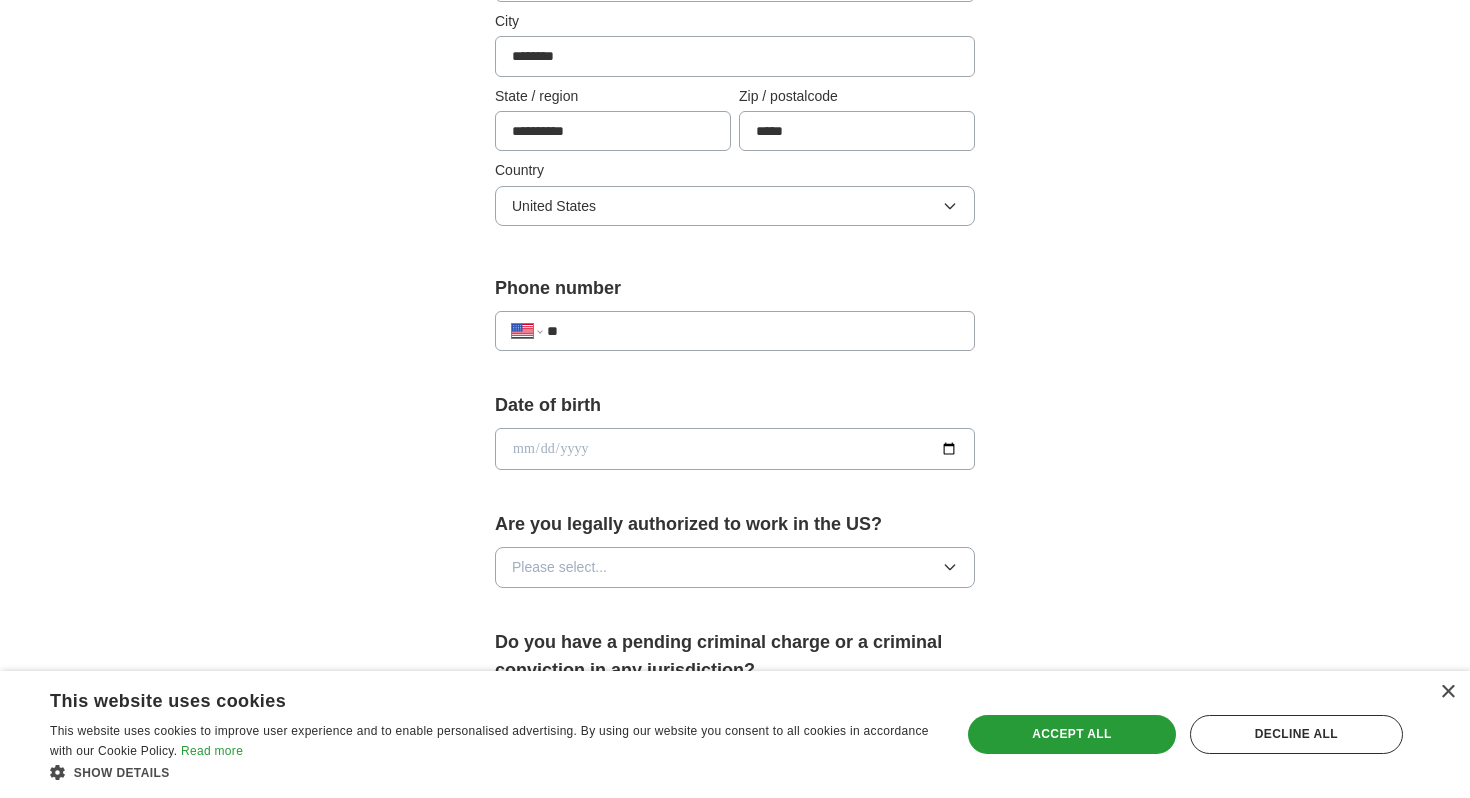 click on "[PHONE]" at bounding box center (735, 320) 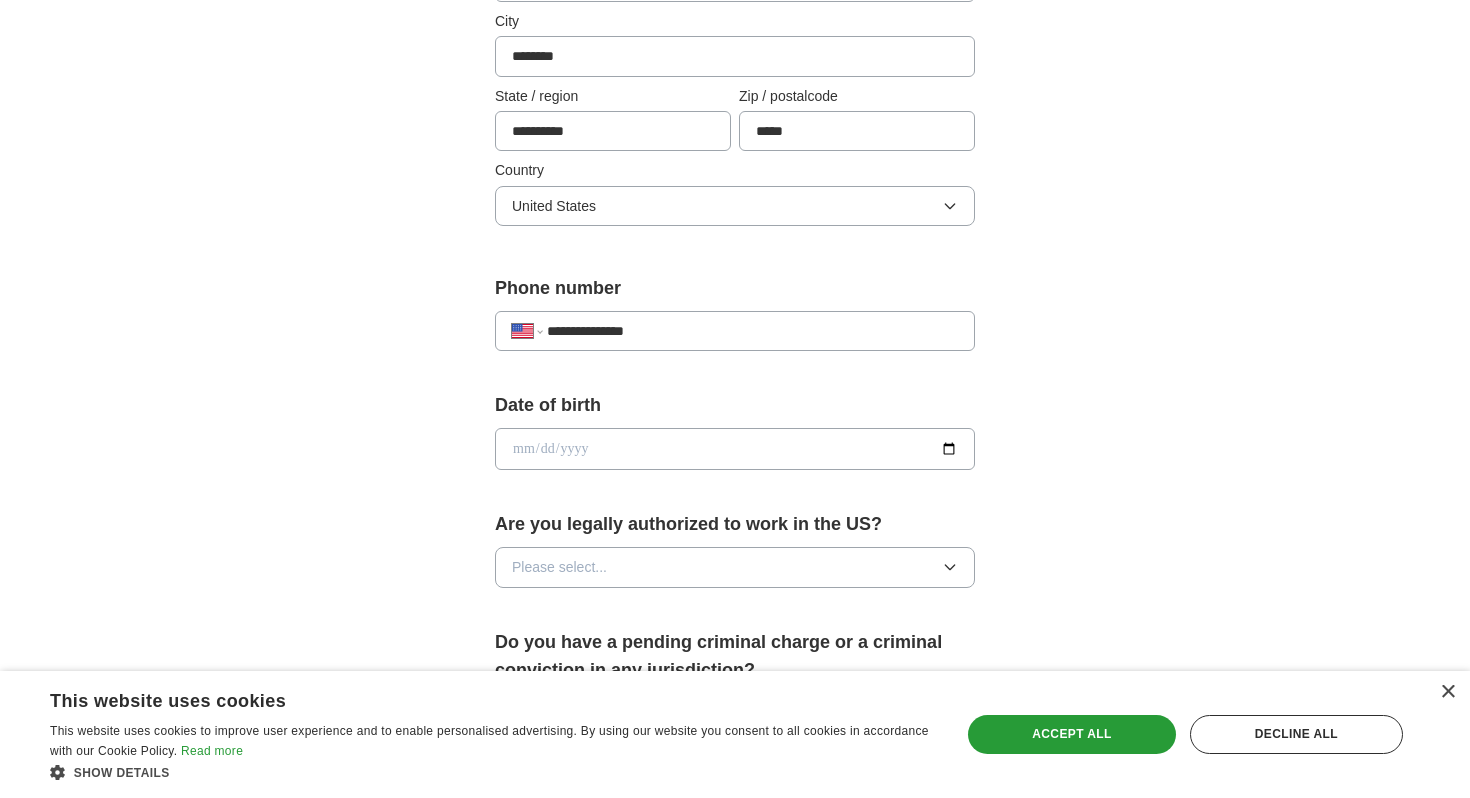 type on "**********" 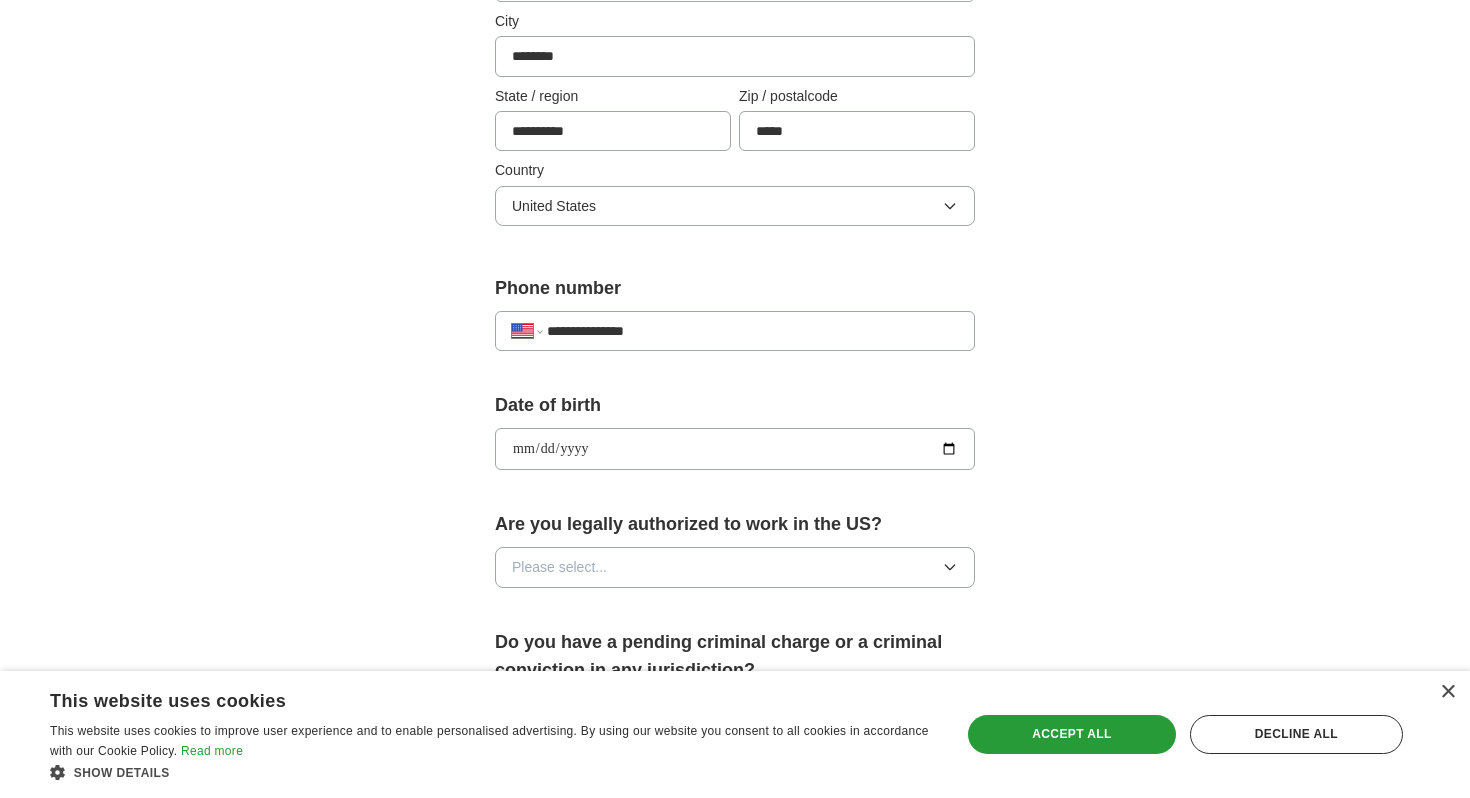 type on "**********" 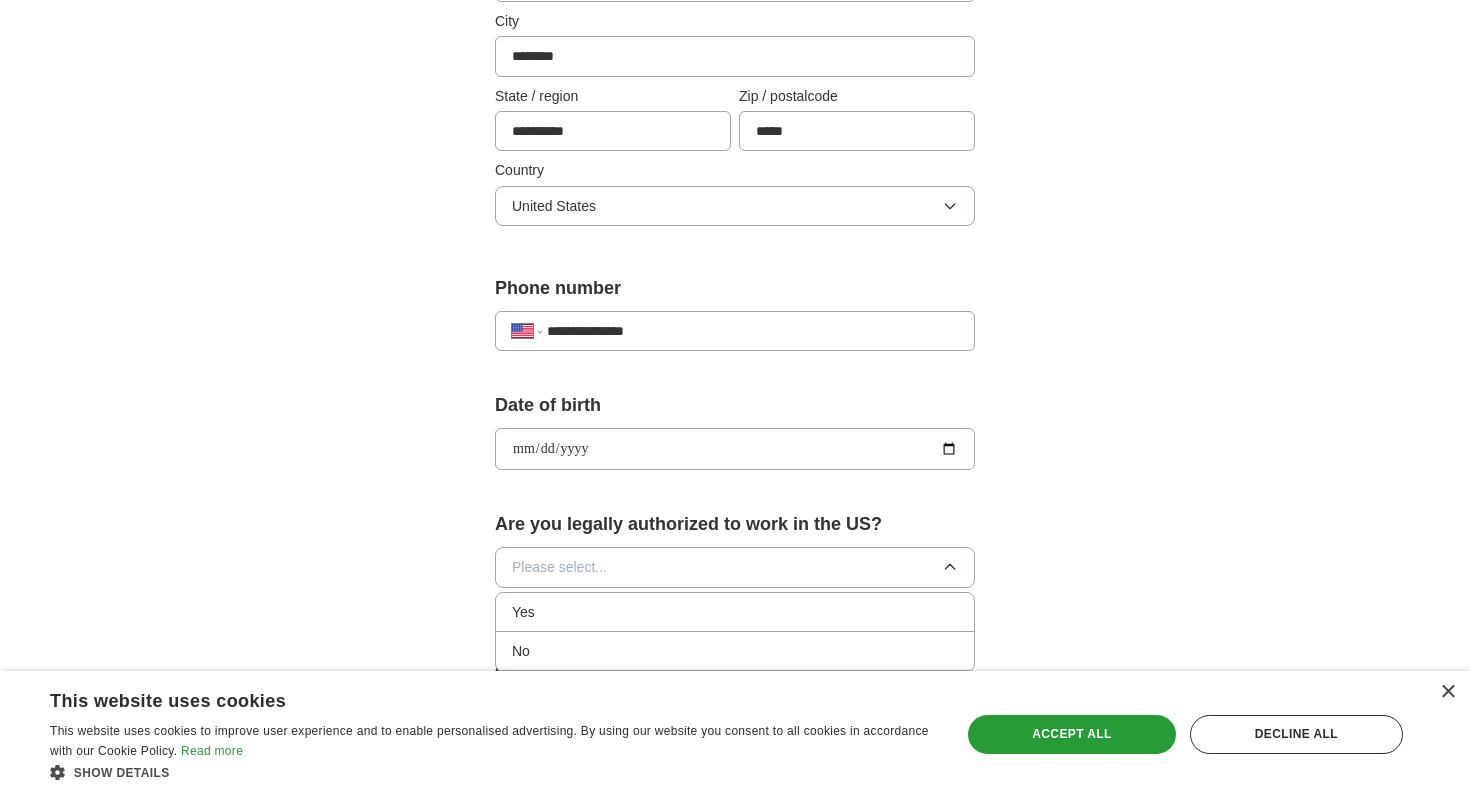 click on "Yes" at bounding box center (735, 612) 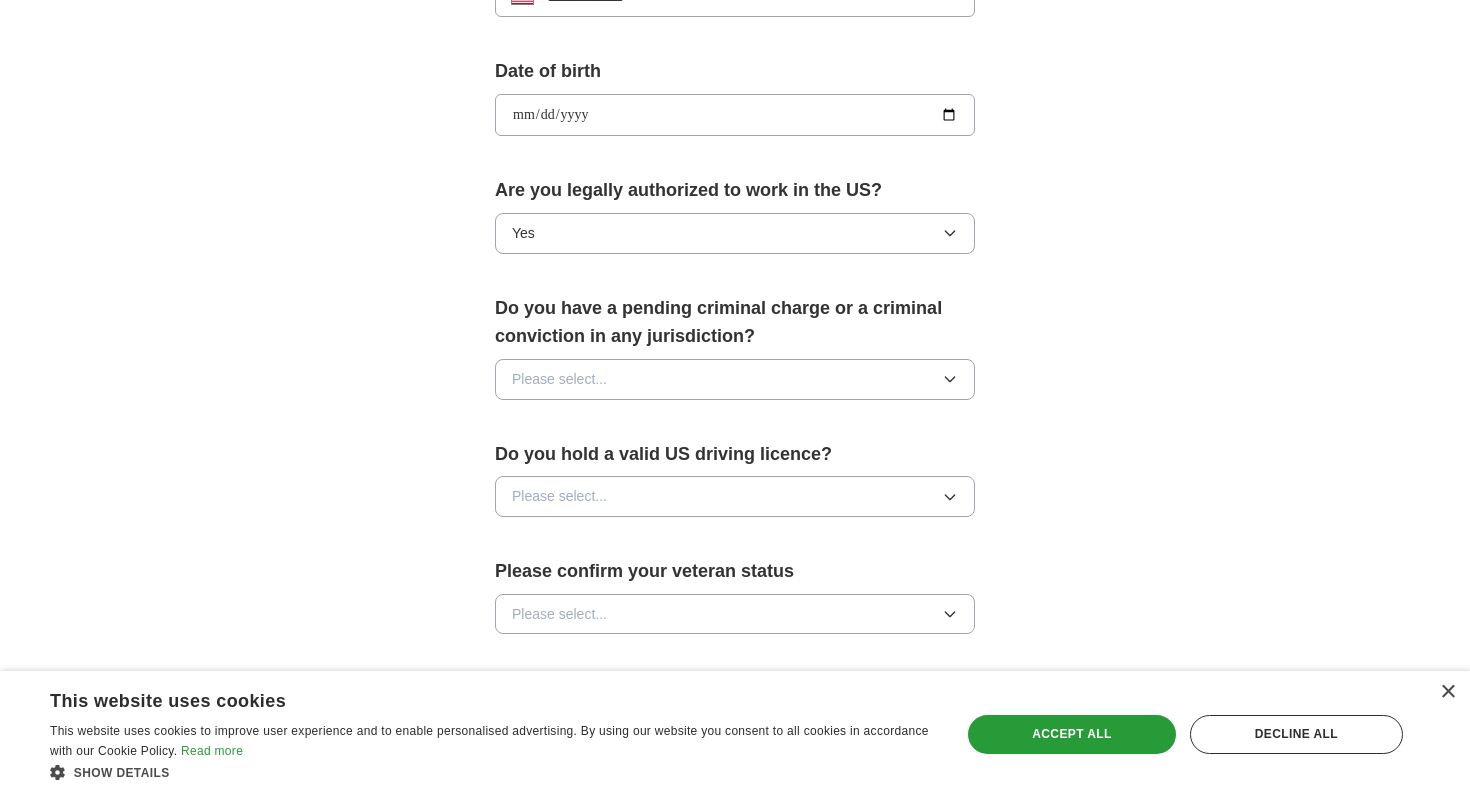 scroll, scrollTop: 923, scrollLeft: 0, axis: vertical 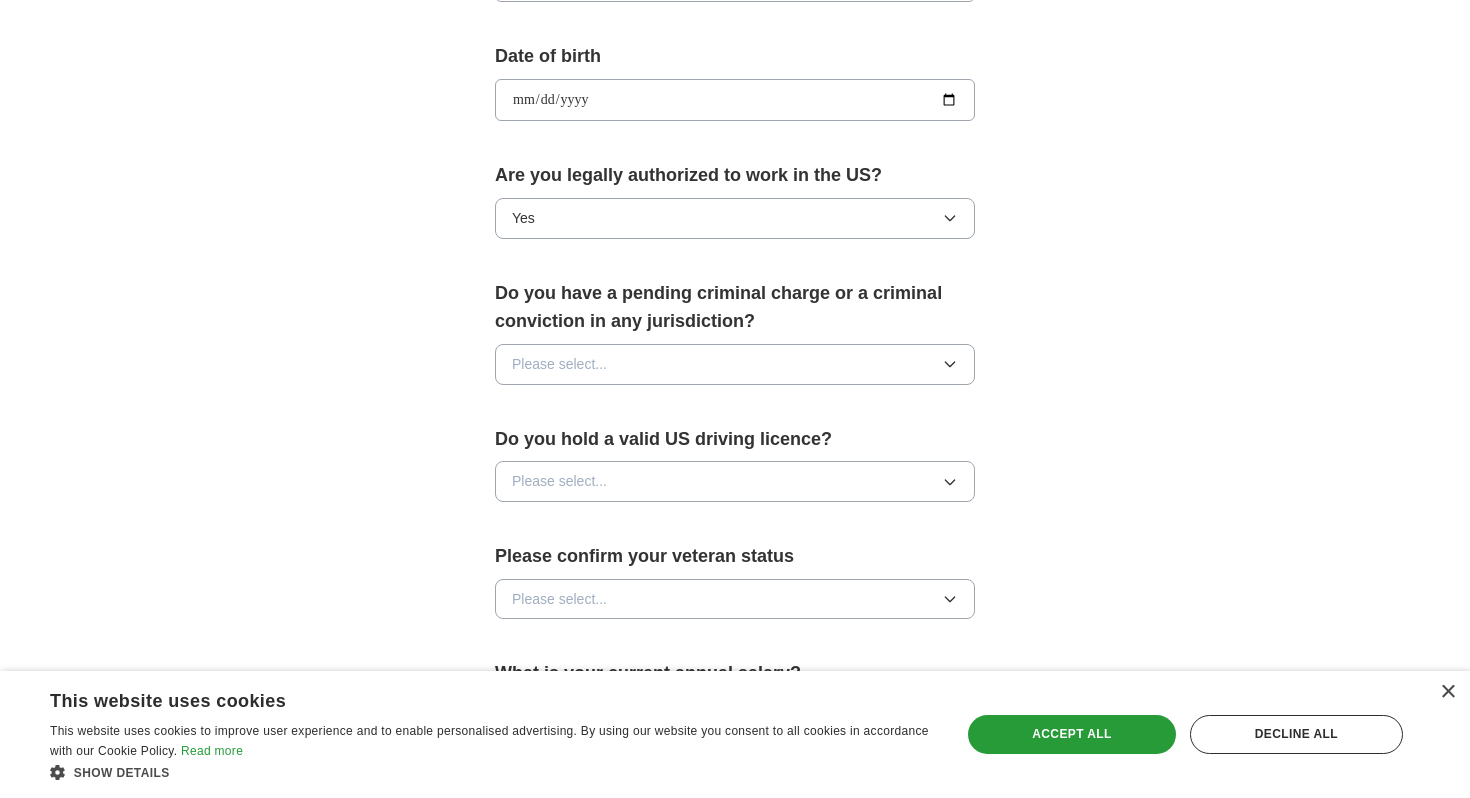 click on "Please select..." at bounding box center (735, 364) 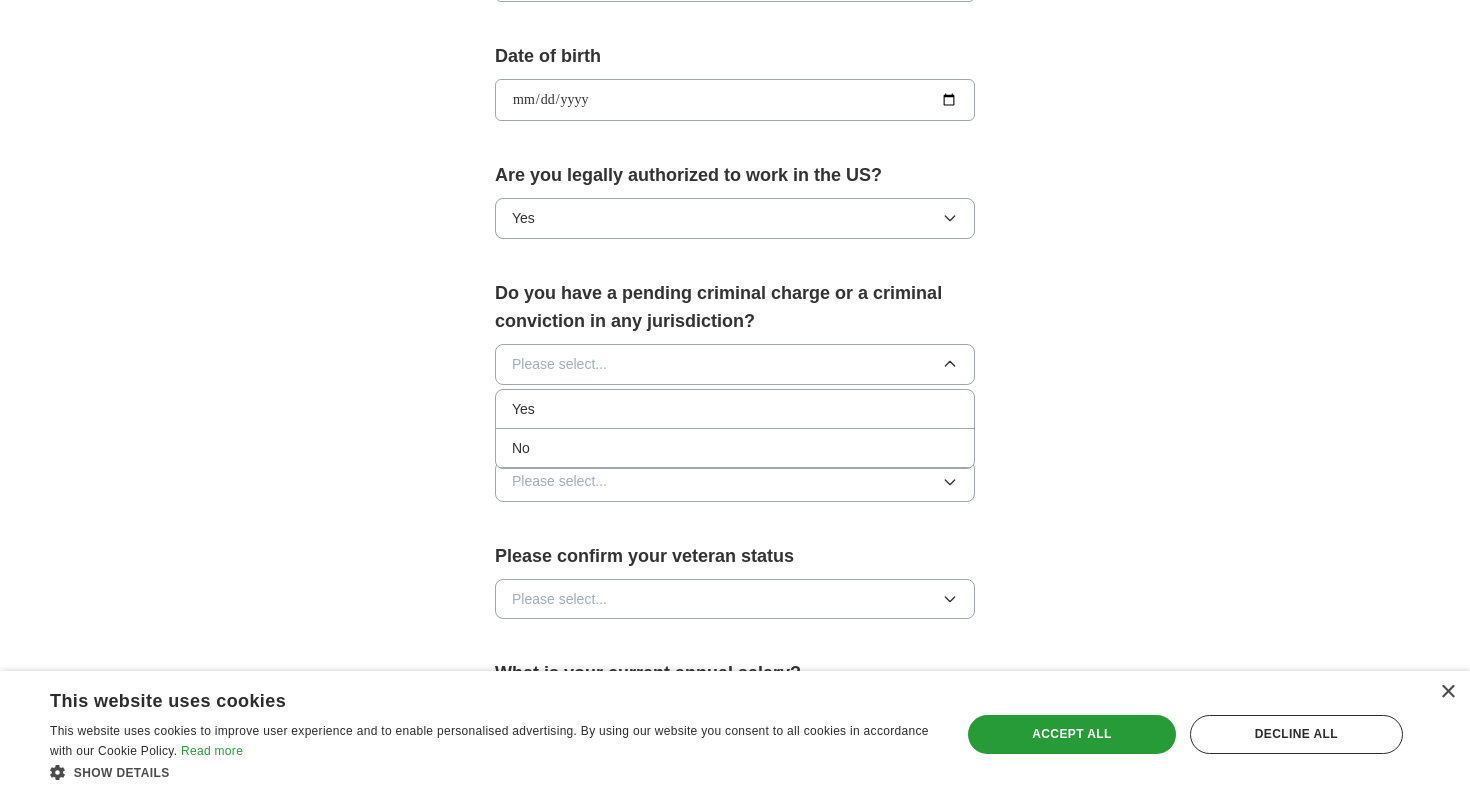 click on "No" at bounding box center [735, 448] 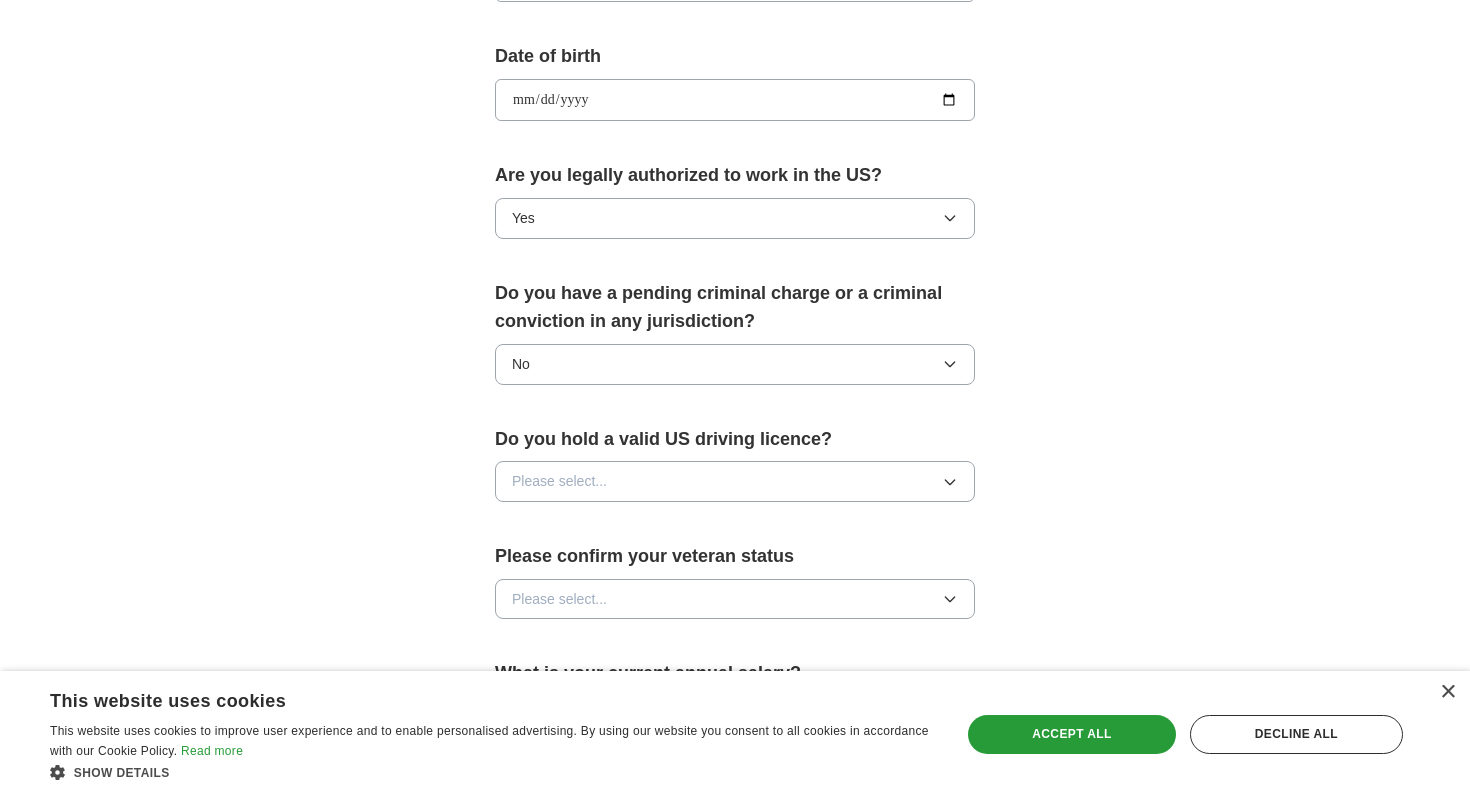 click on "Please select..." at bounding box center (735, 481) 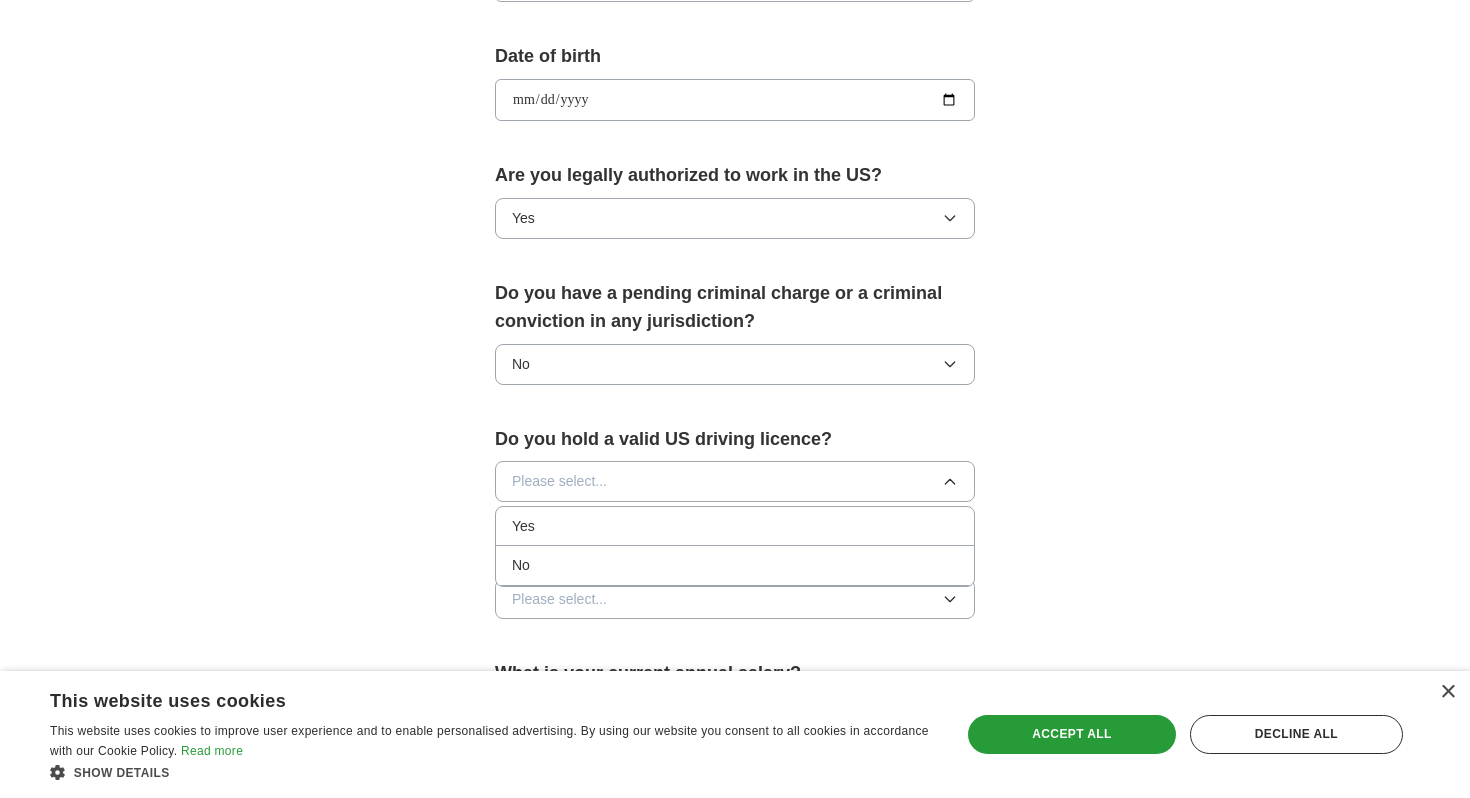 click on "No" at bounding box center (735, 565) 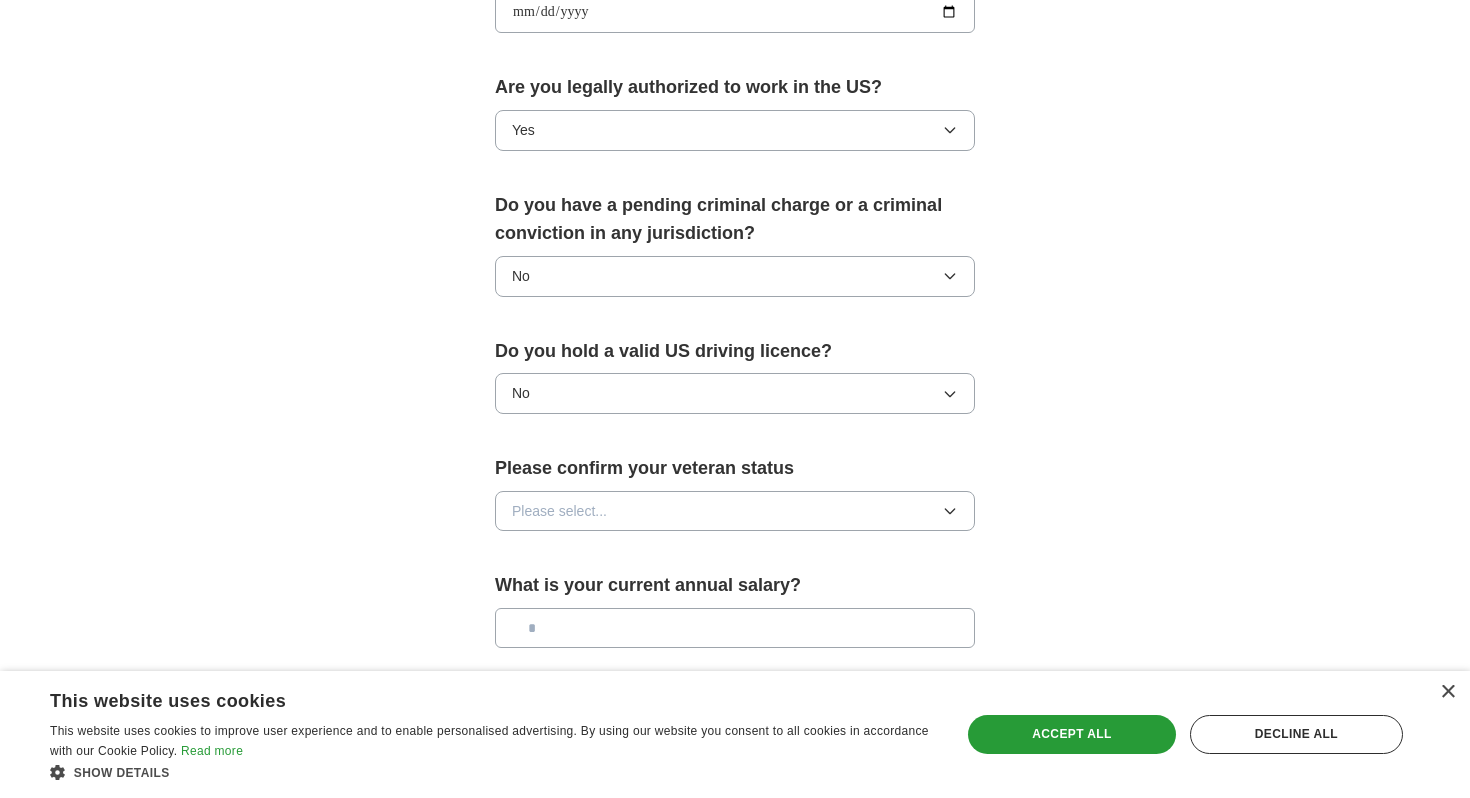 scroll, scrollTop: 1060, scrollLeft: 0, axis: vertical 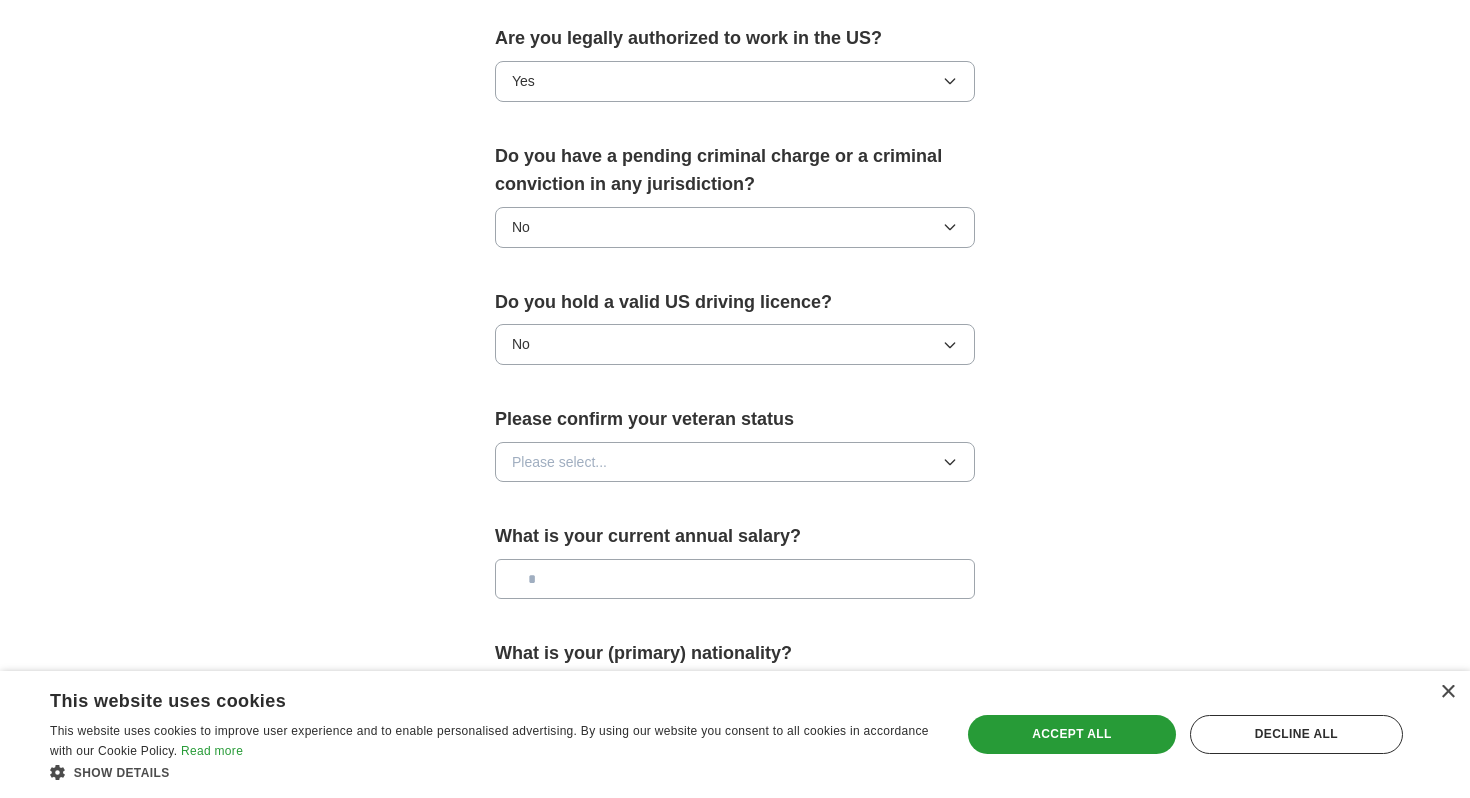 click on "Please select..." at bounding box center (735, 462) 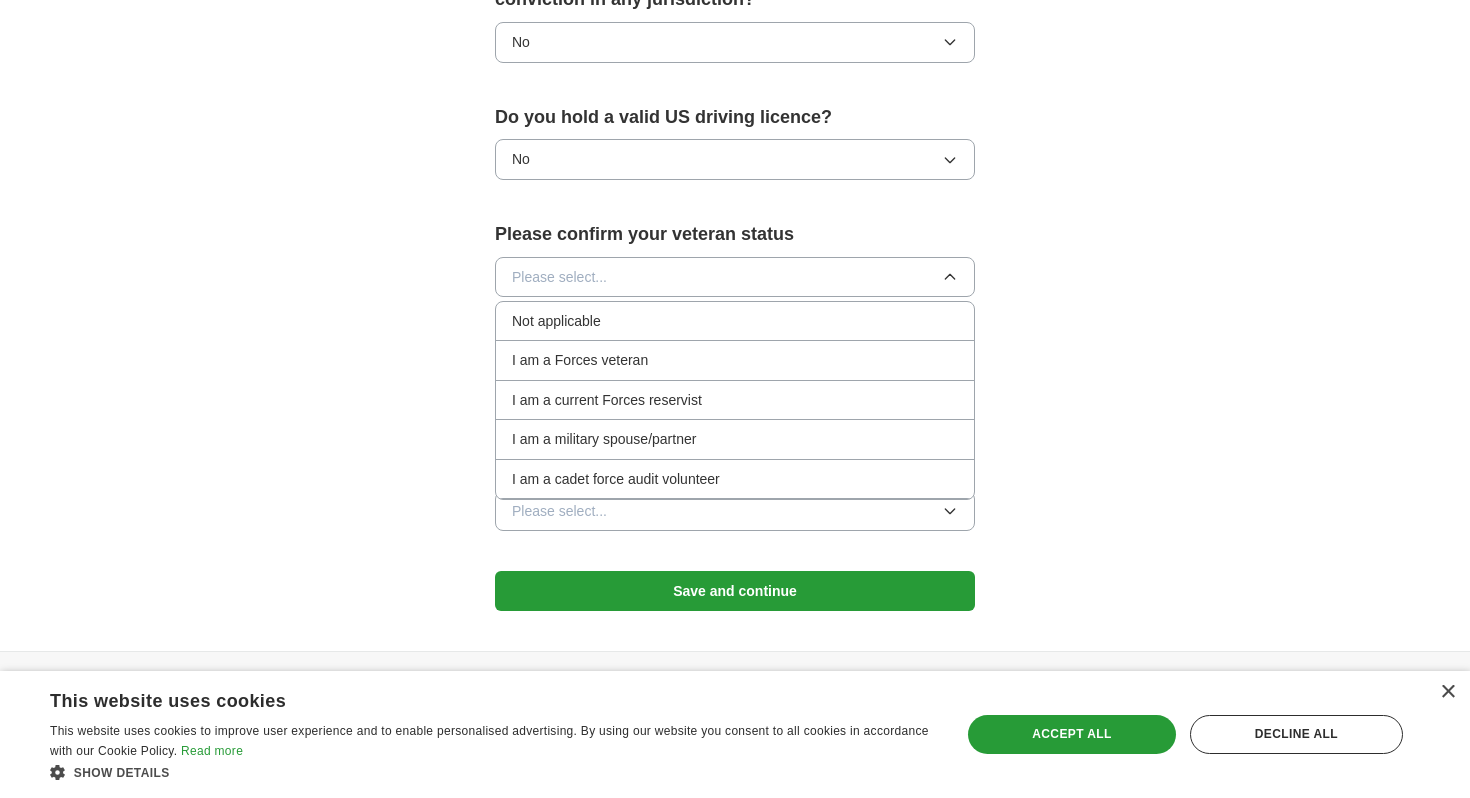 scroll, scrollTop: 1247, scrollLeft: 0, axis: vertical 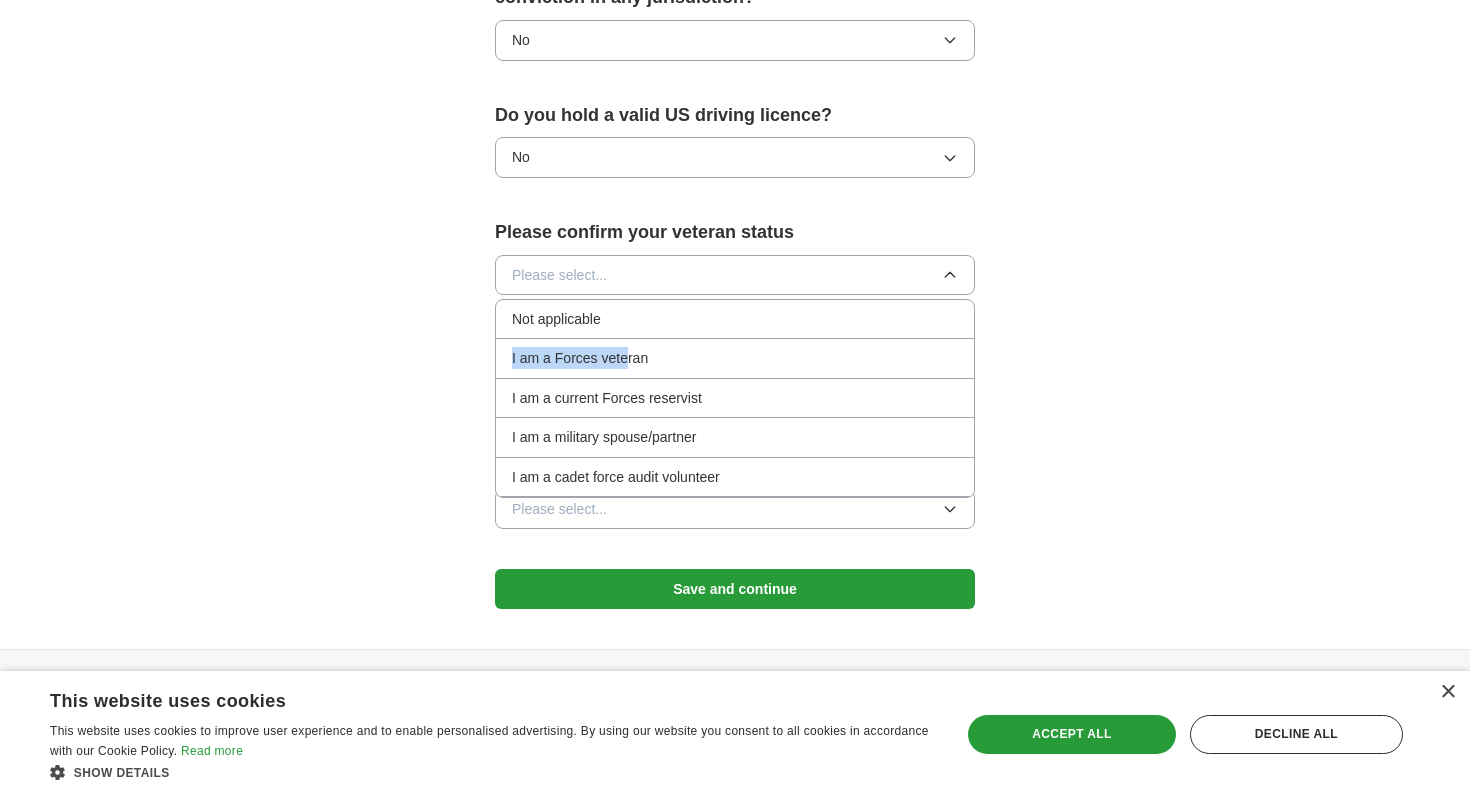 drag, startPoint x: 625, startPoint y: 318, endPoint x: 616, endPoint y: 280, distance: 39.051247 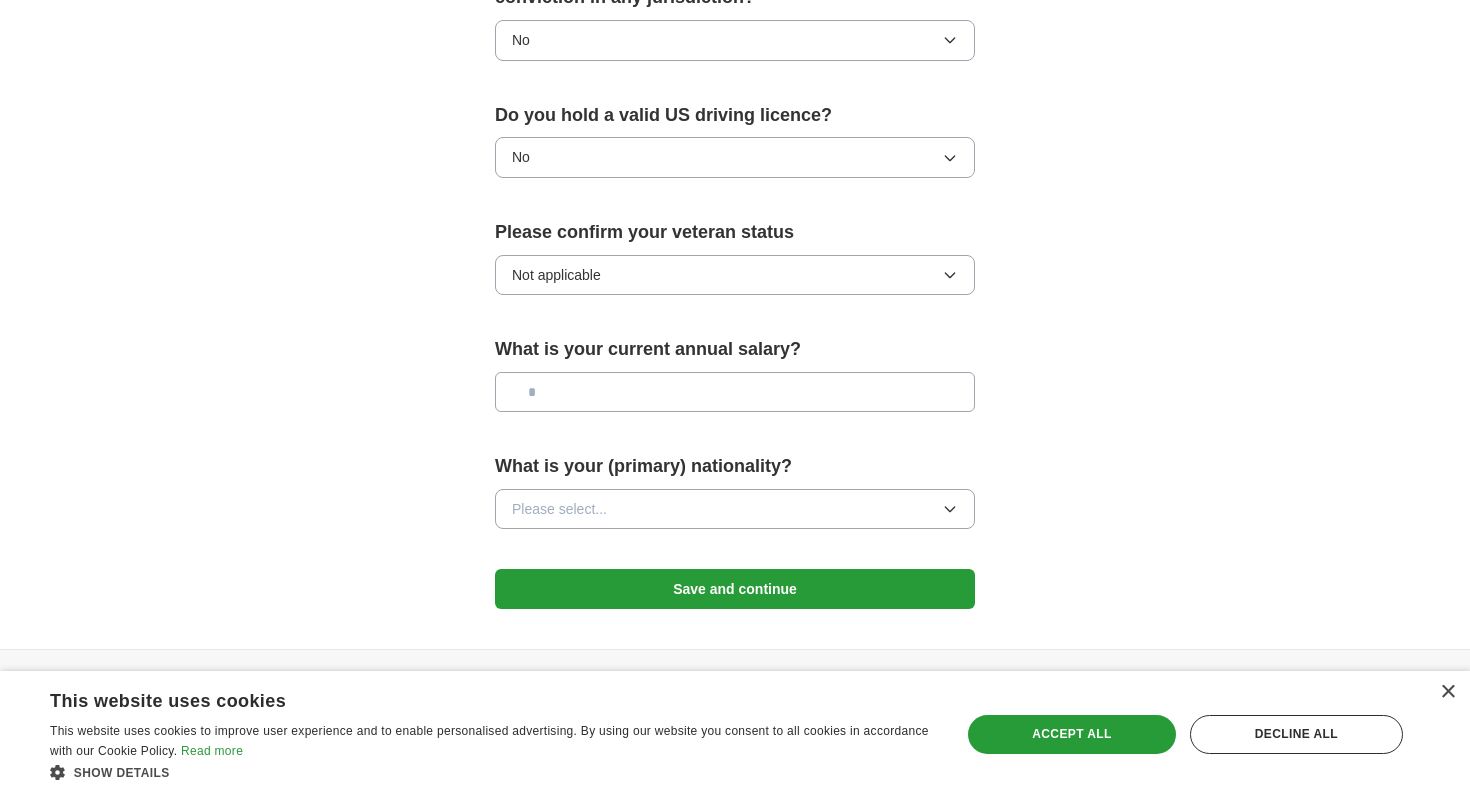 click at bounding box center [735, 392] 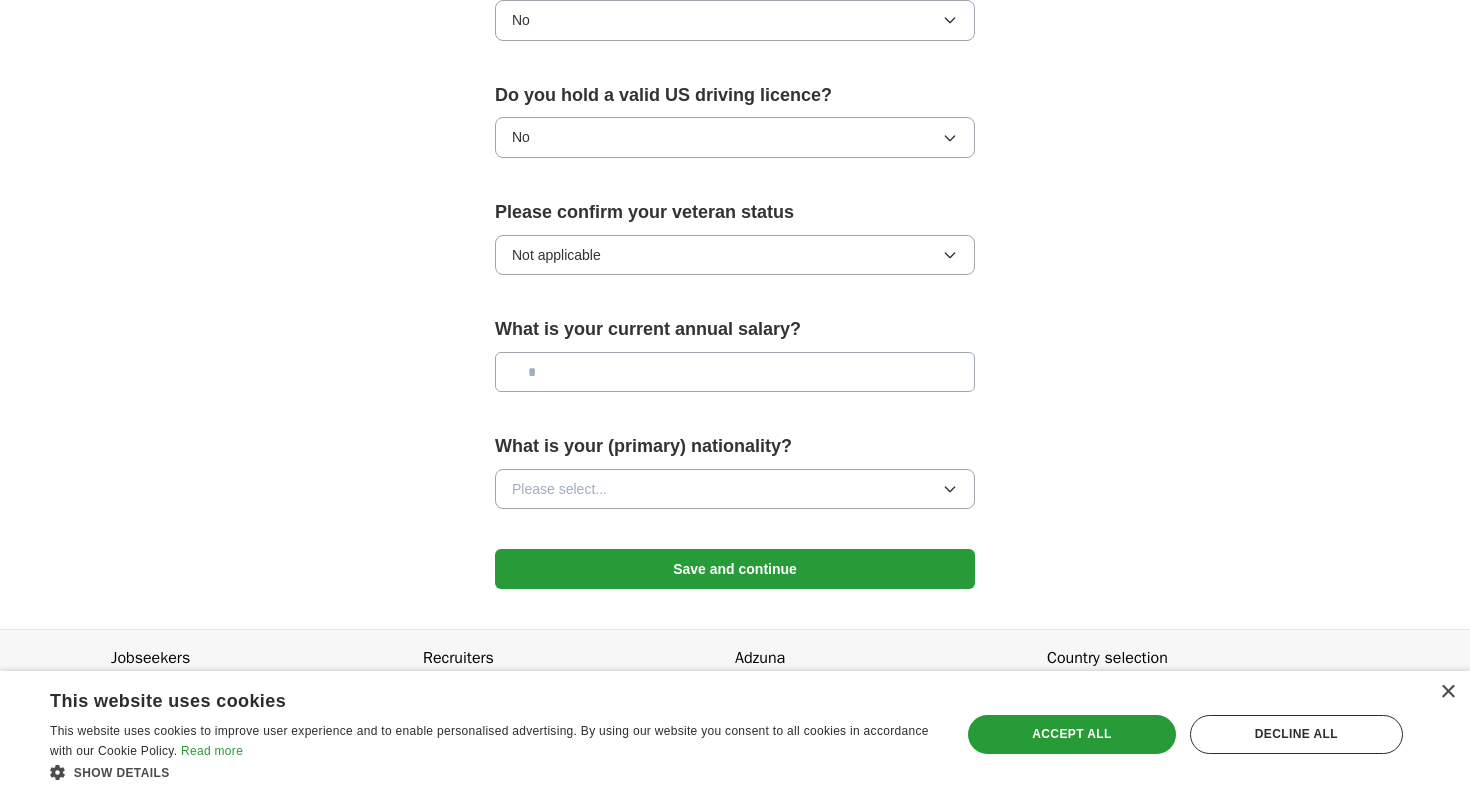 click on "What is your (primary) nationality? Please select..." at bounding box center (735, 478) 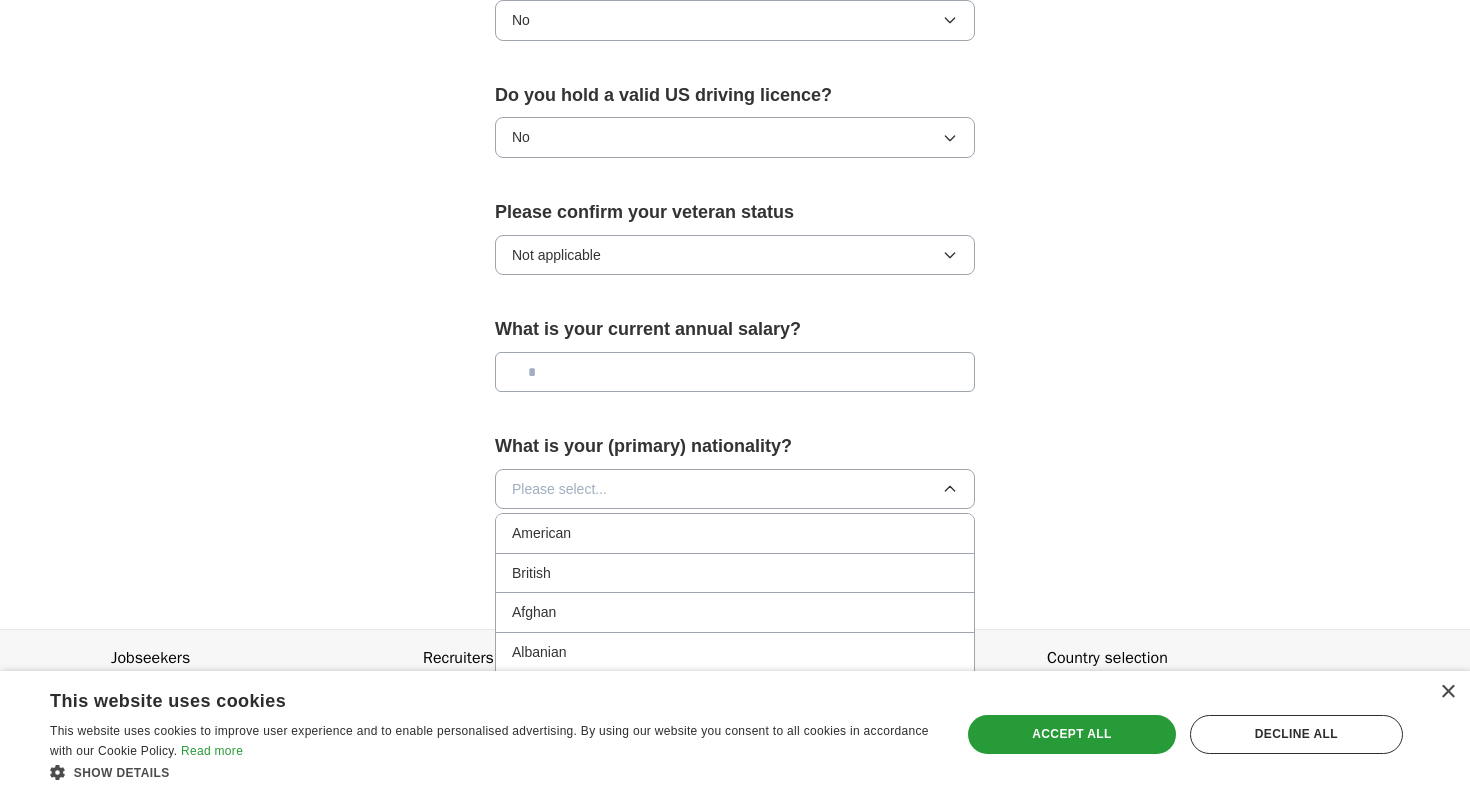 type 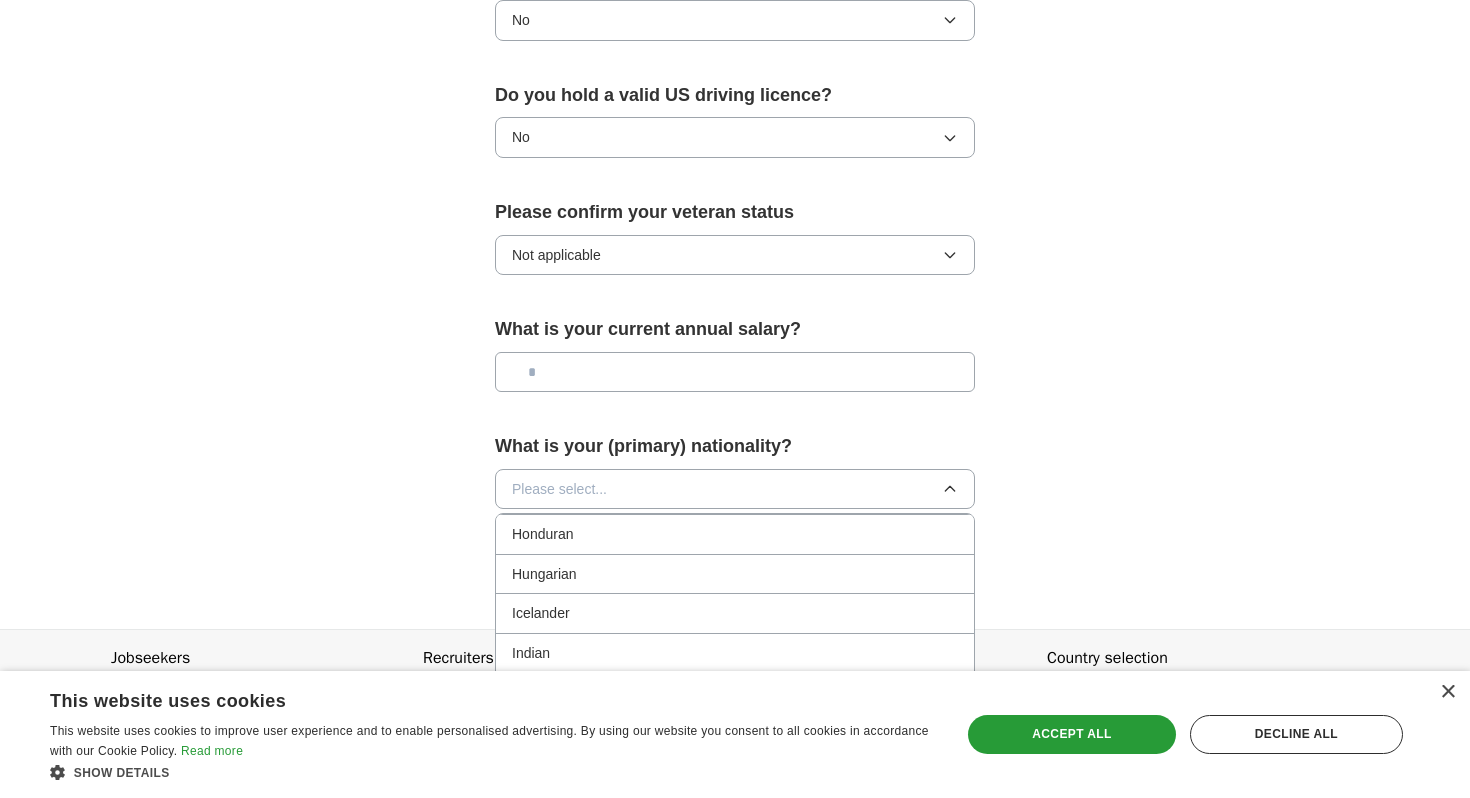 scroll, scrollTop: 3039, scrollLeft: 0, axis: vertical 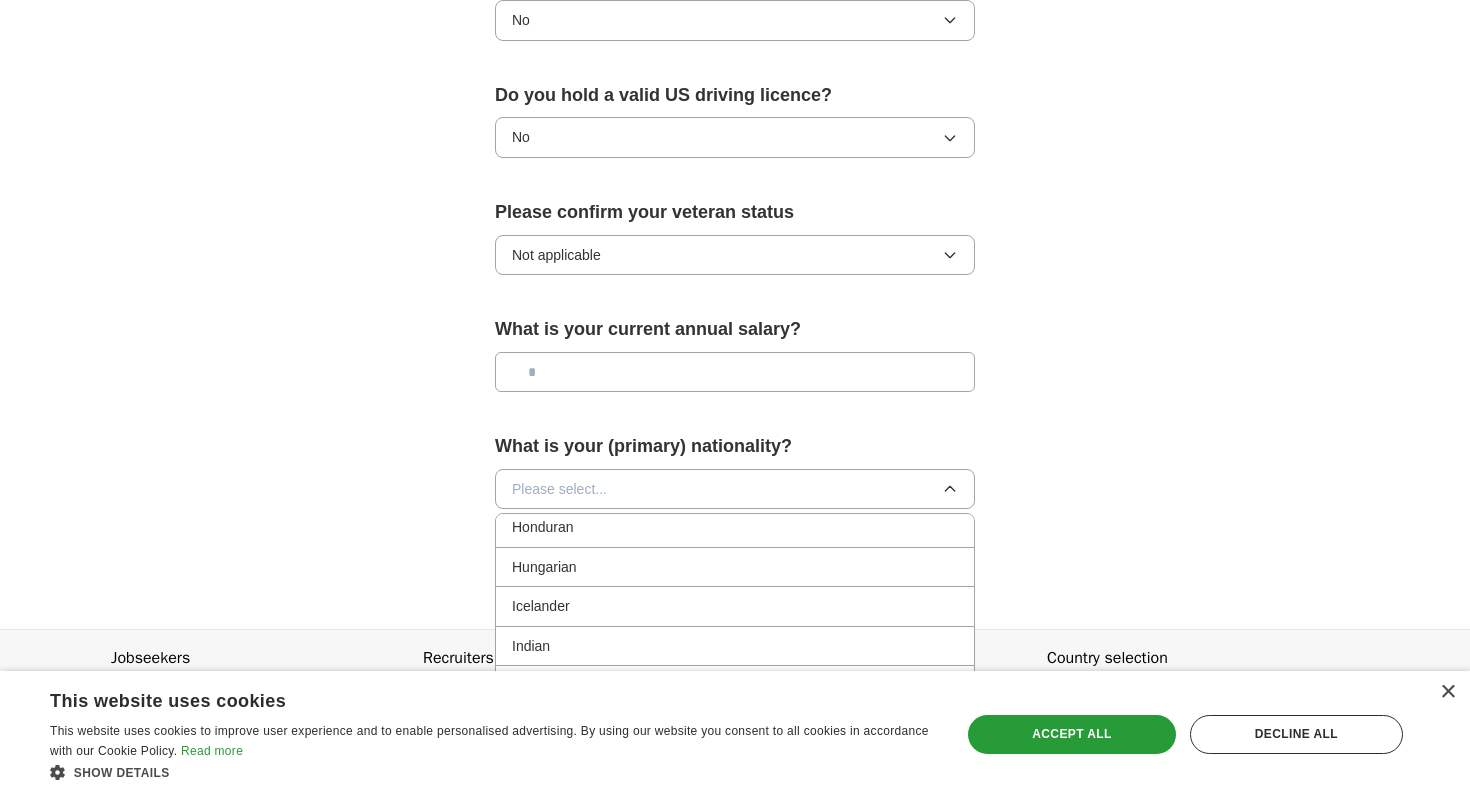 click on "Indian" at bounding box center (735, 646) 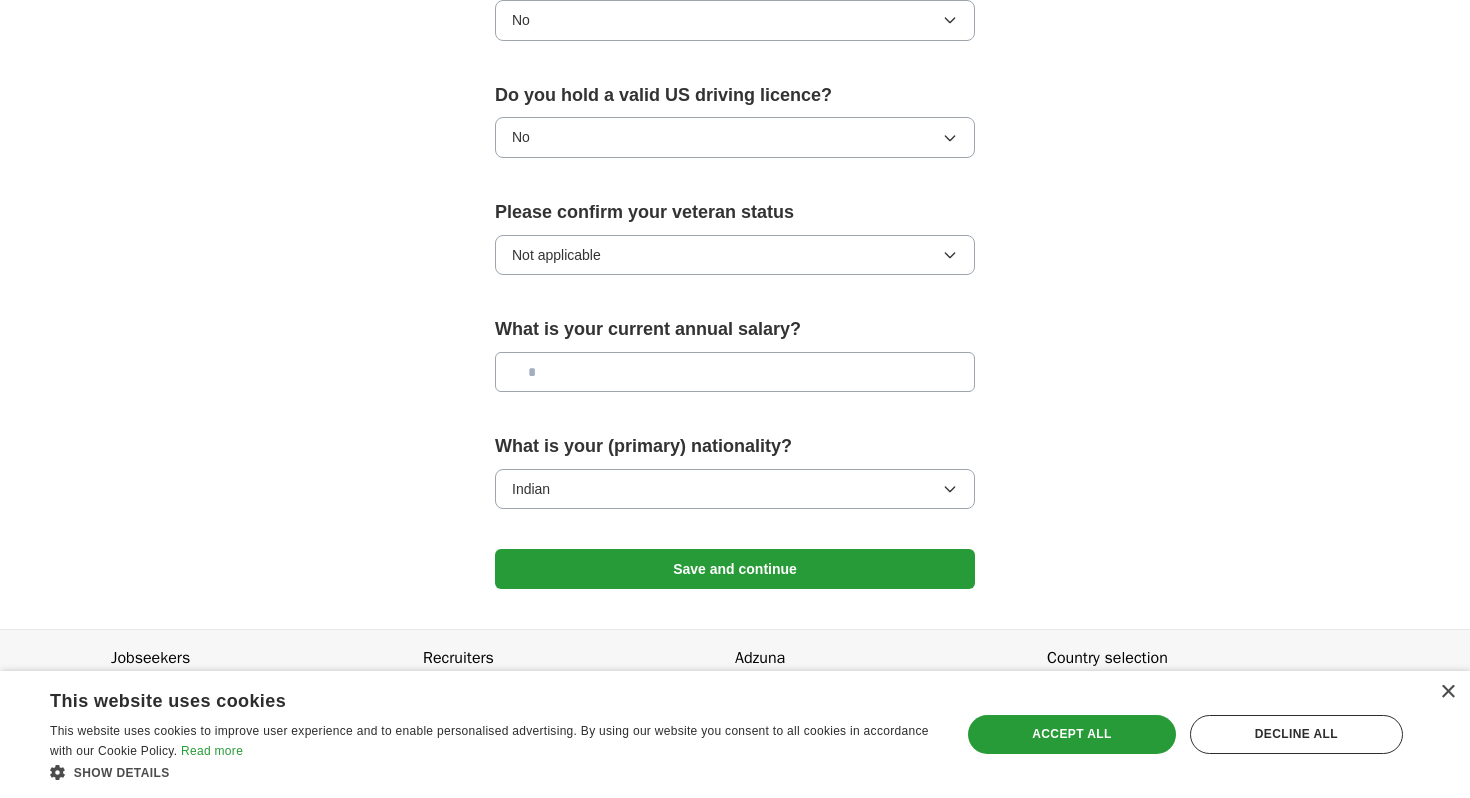 click on "Save and continue" at bounding box center [735, 569] 